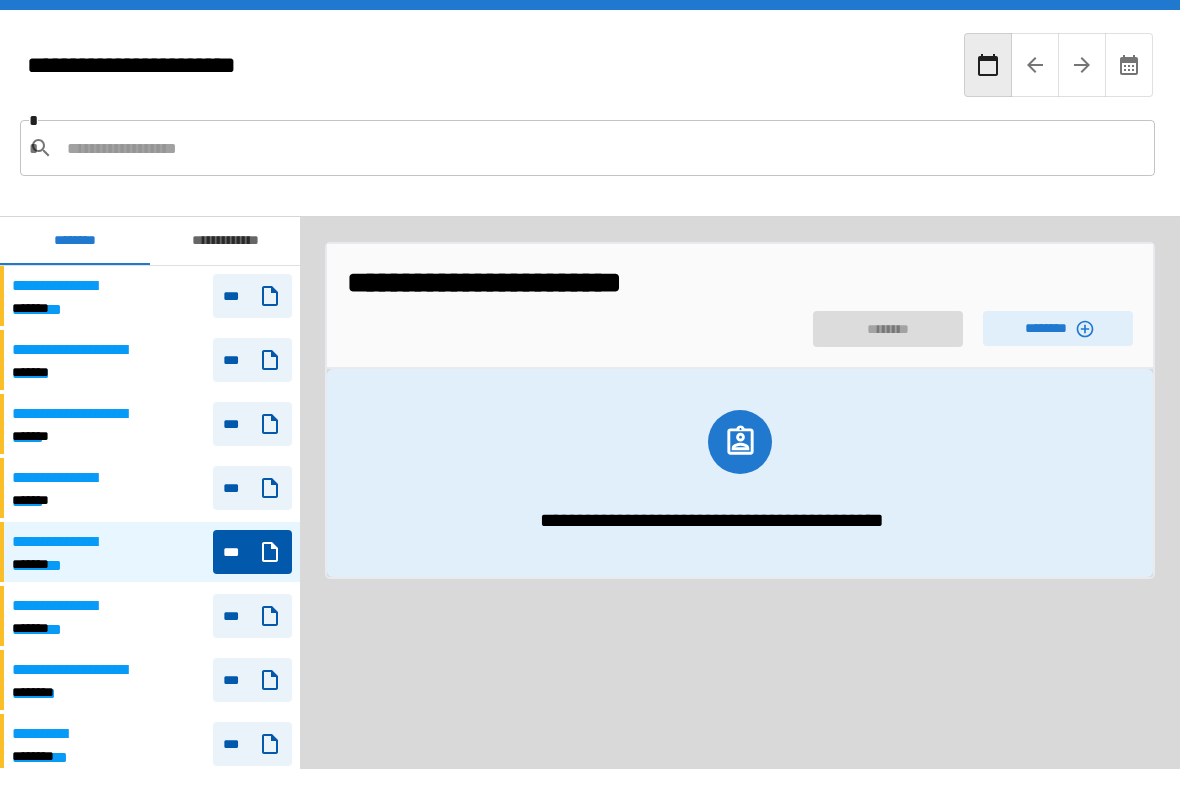 scroll, scrollTop: 0, scrollLeft: 0, axis: both 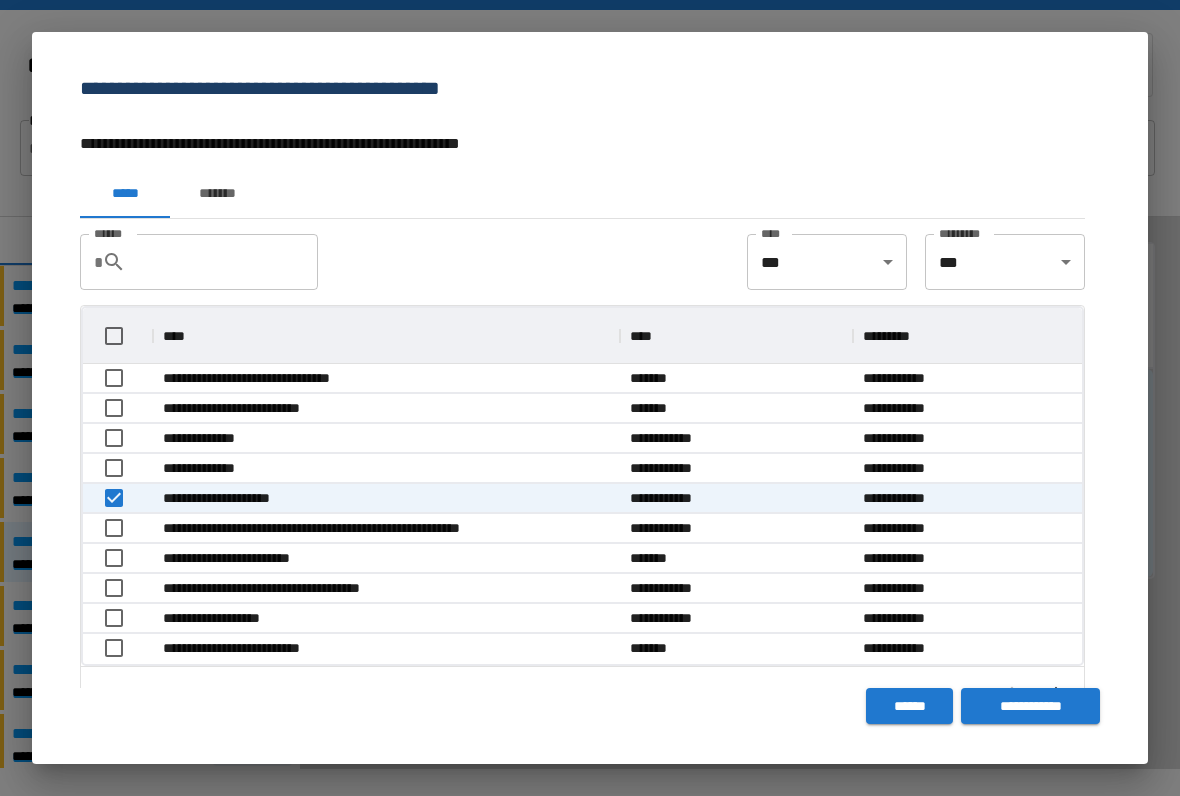 click on "**********" at bounding box center [1030, 706] 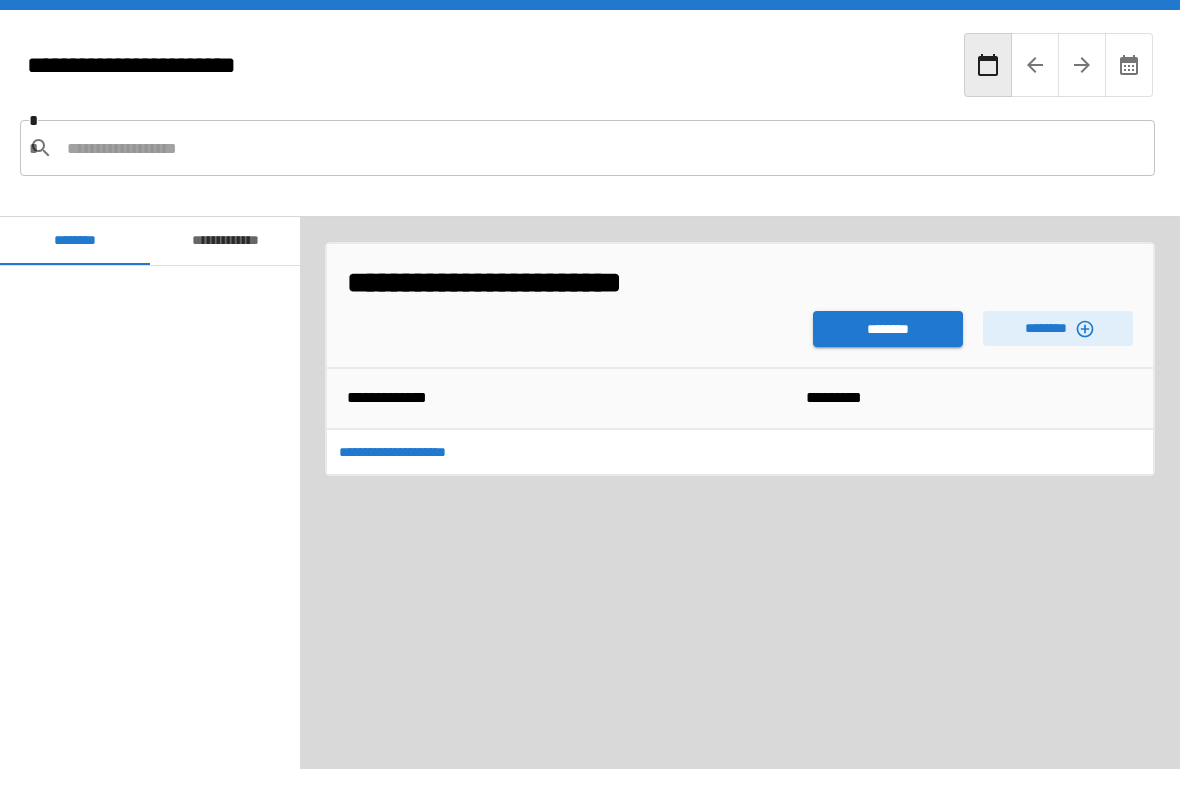 scroll, scrollTop: 180, scrollLeft: 0, axis: vertical 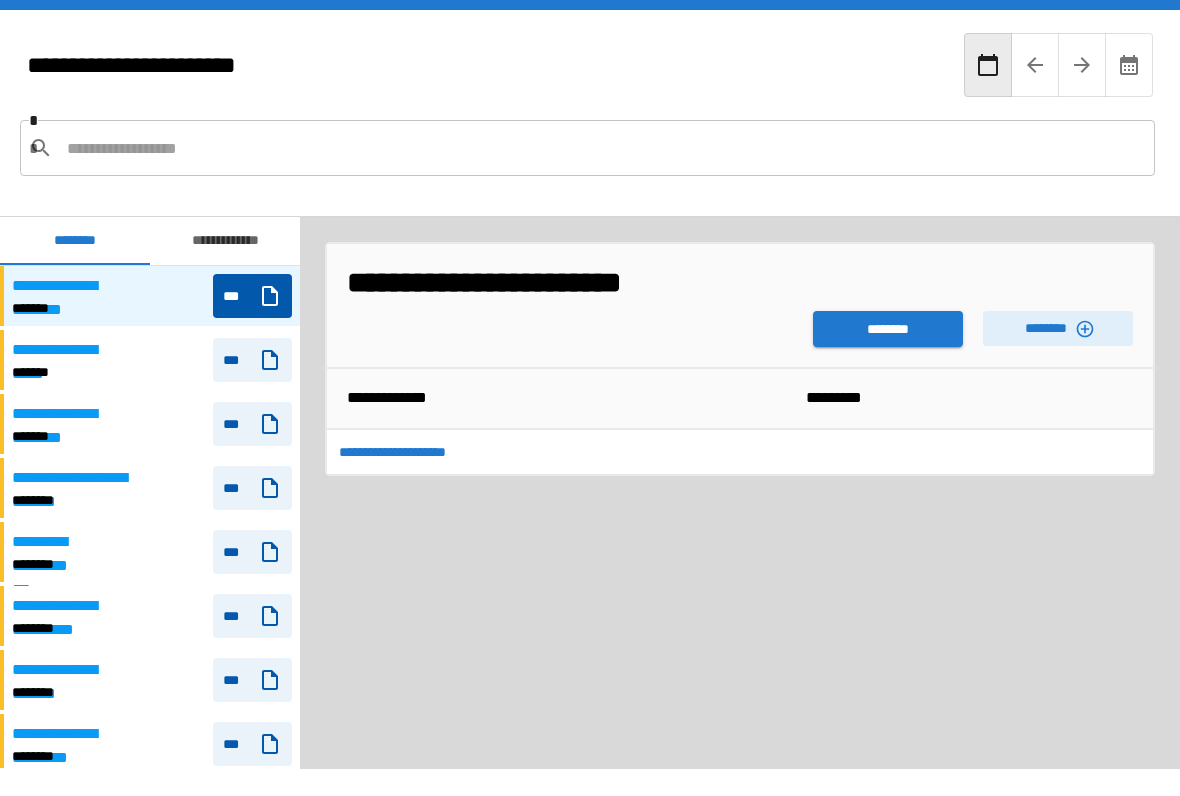 click on "********" at bounding box center (888, 329) 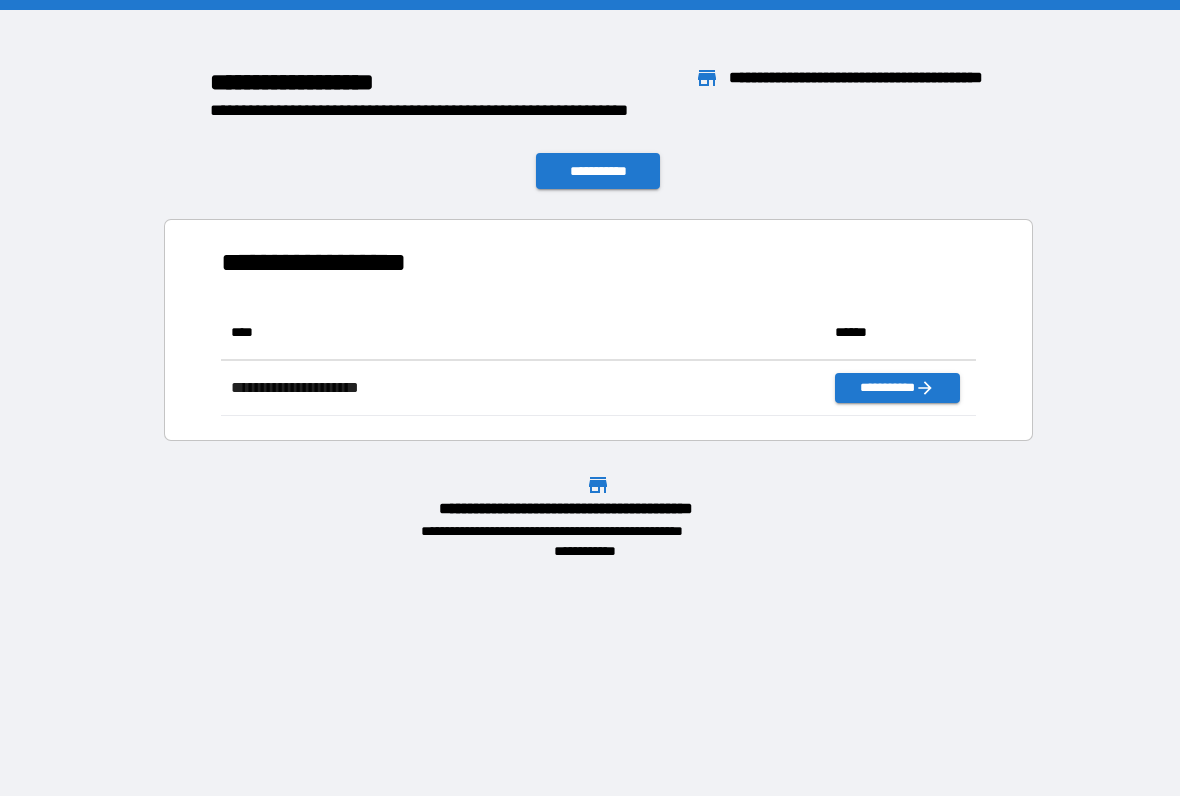 scroll, scrollTop: 111, scrollLeft: 755, axis: both 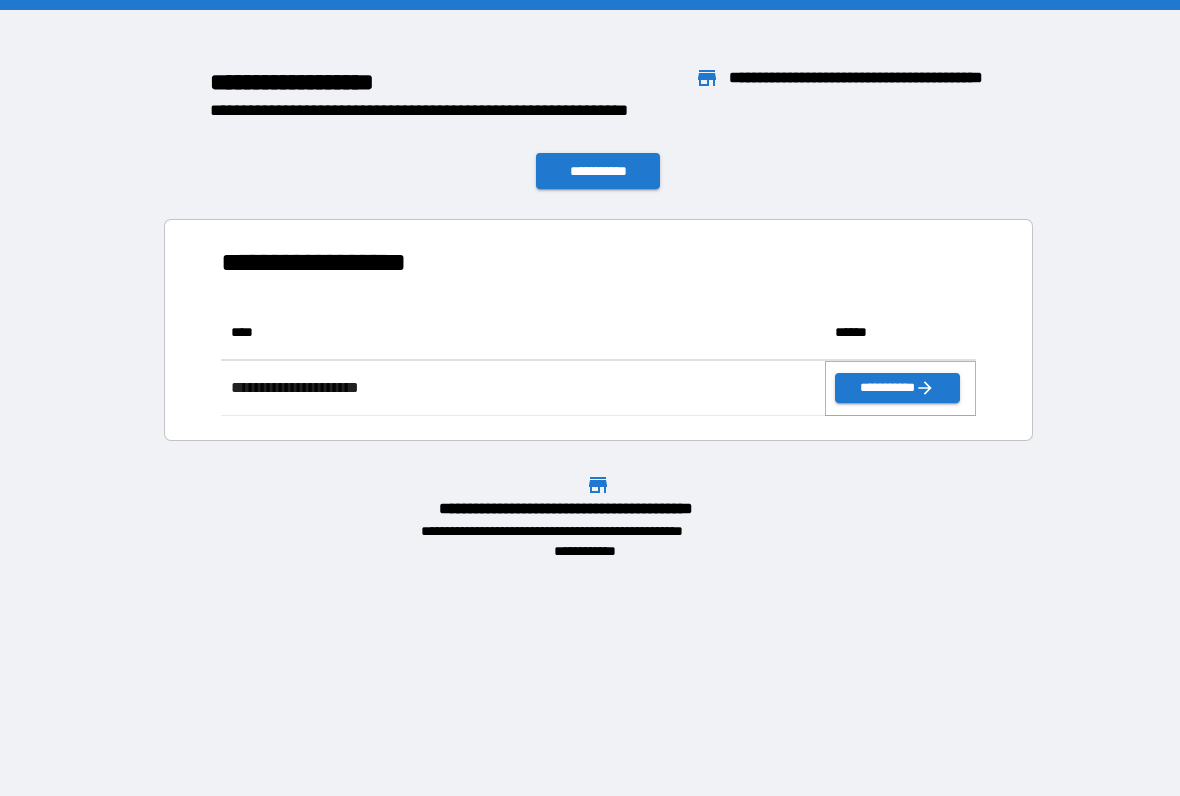 click on "**********" at bounding box center [897, 388] 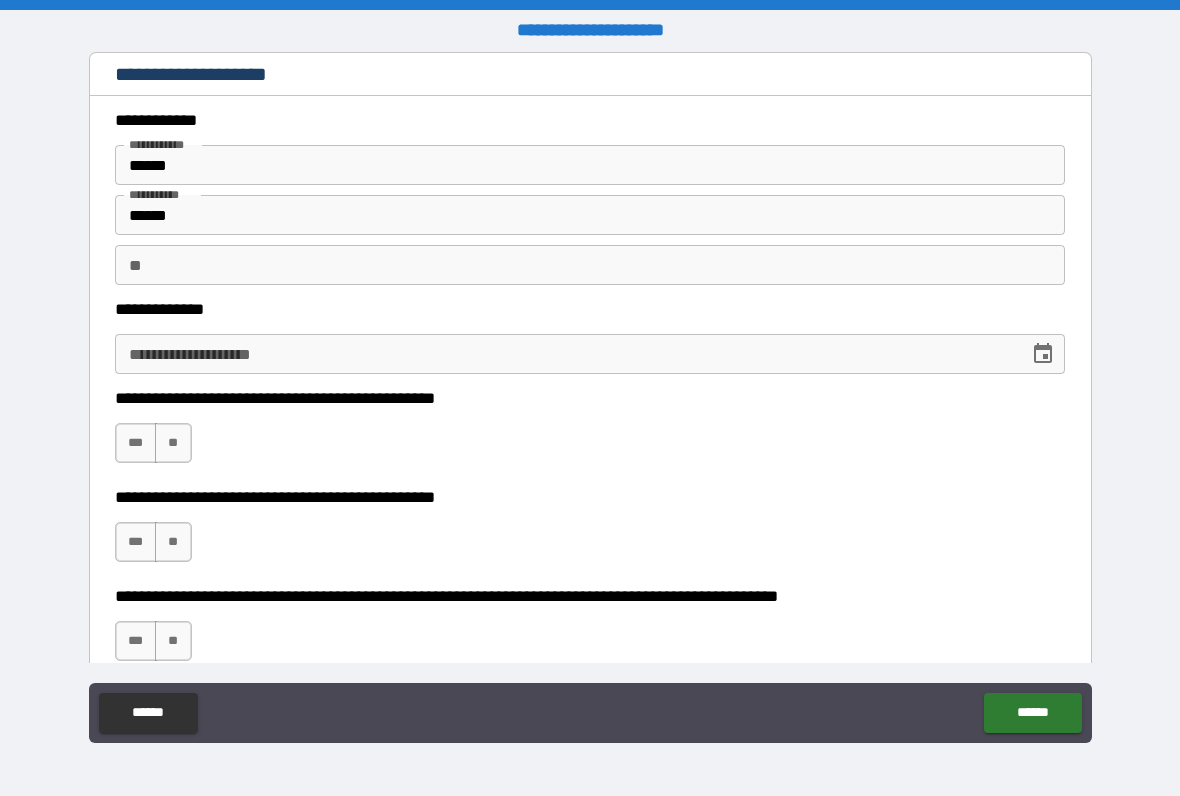 click on "**********" at bounding box center [565, 354] 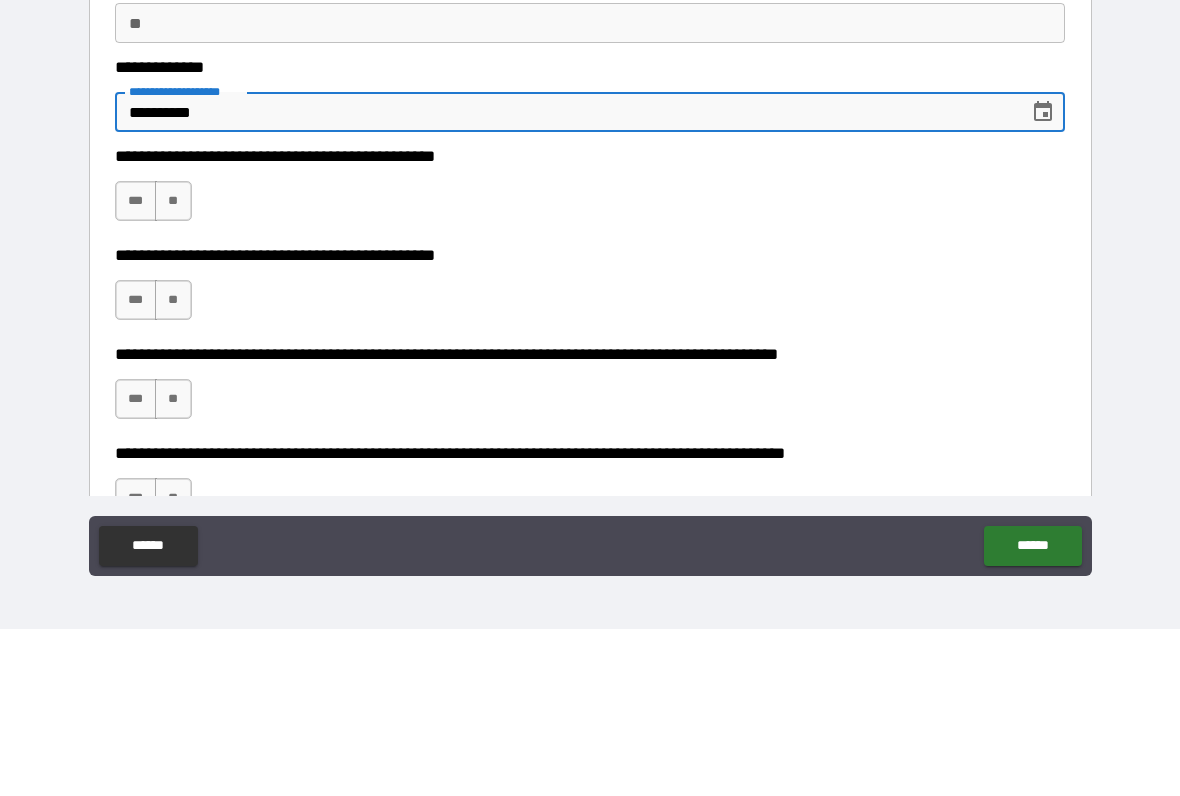 scroll, scrollTop: 86, scrollLeft: 0, axis: vertical 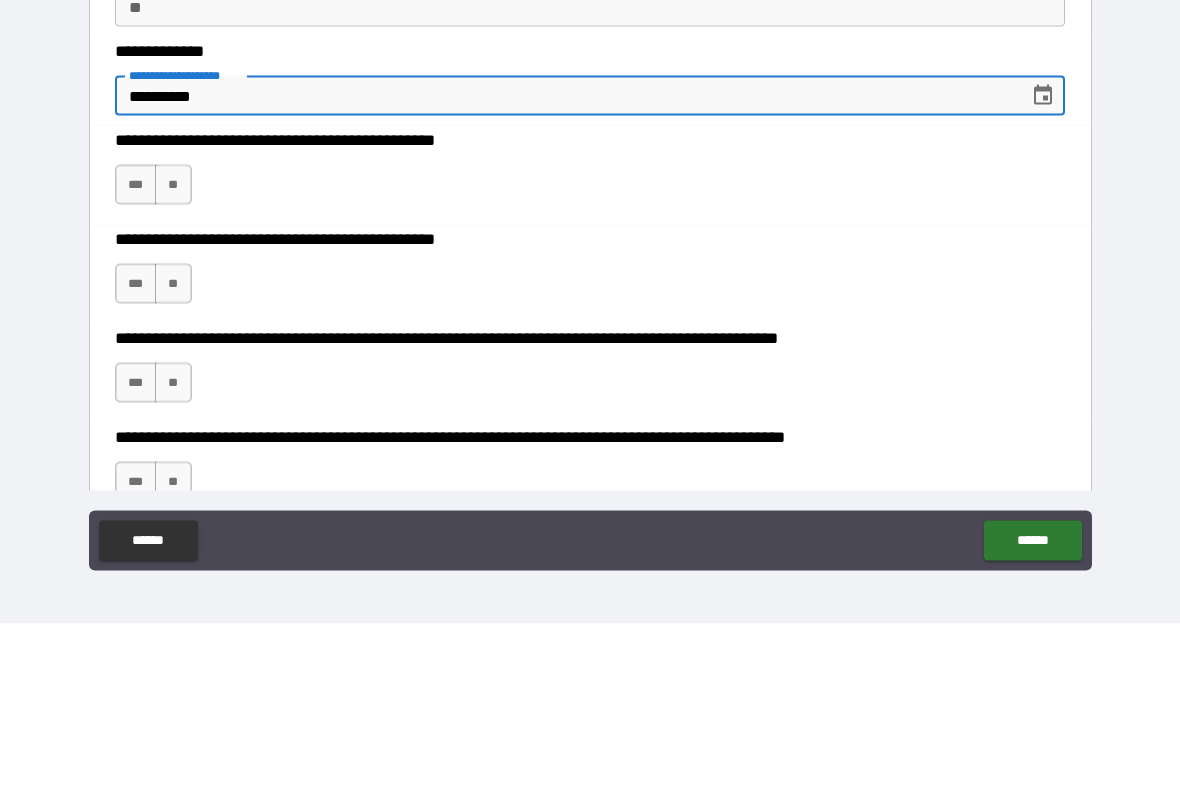 type on "**********" 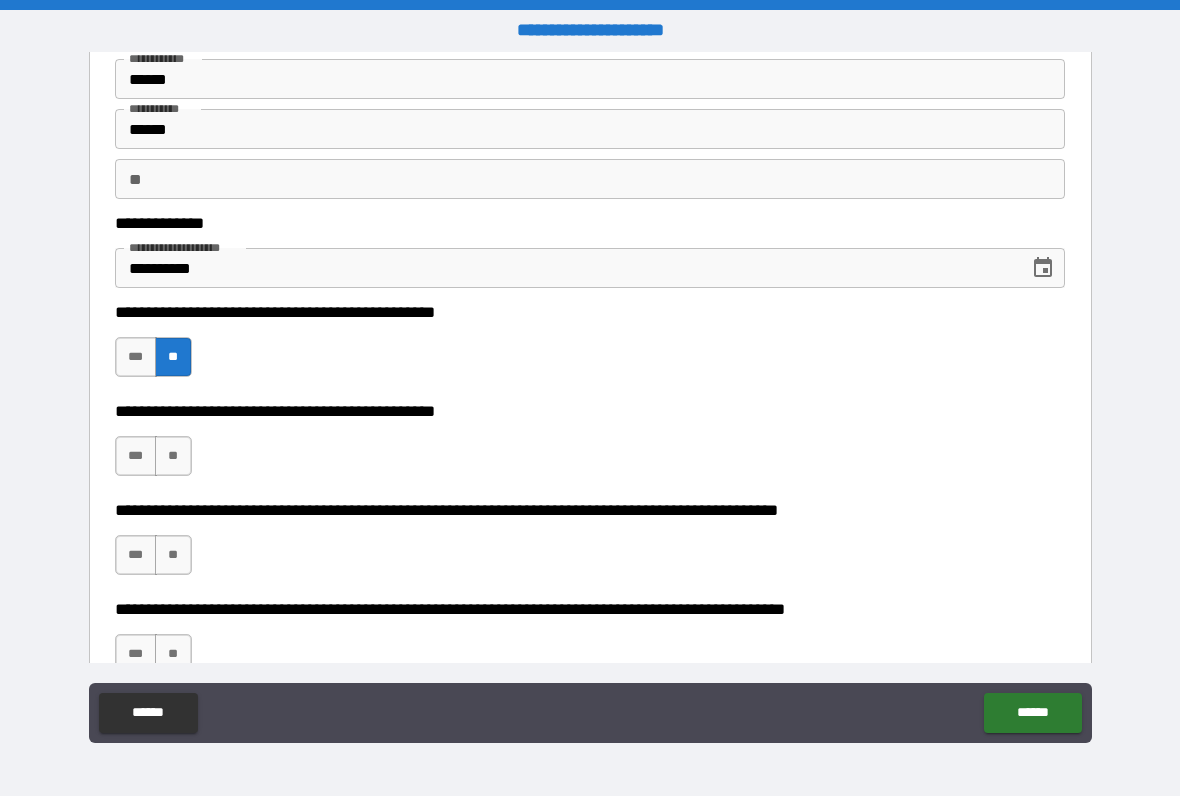 click on "**" at bounding box center [173, 456] 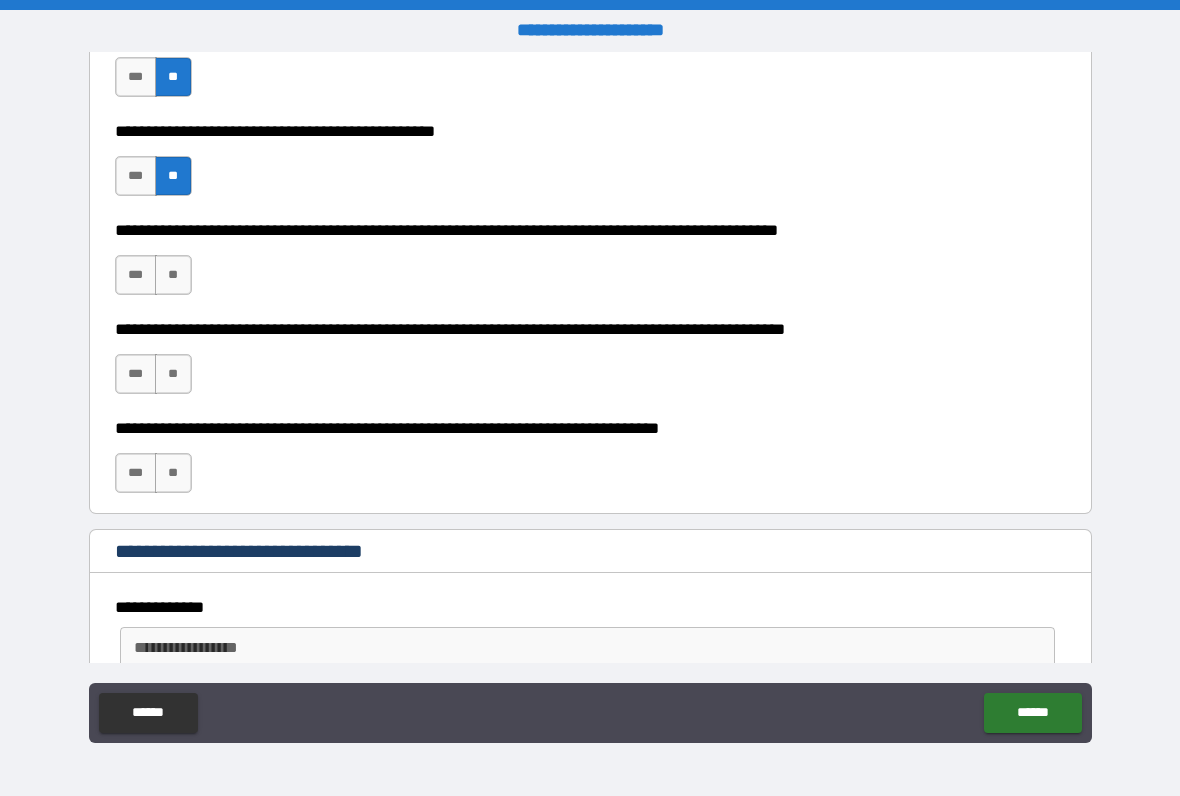 scroll, scrollTop: 367, scrollLeft: 0, axis: vertical 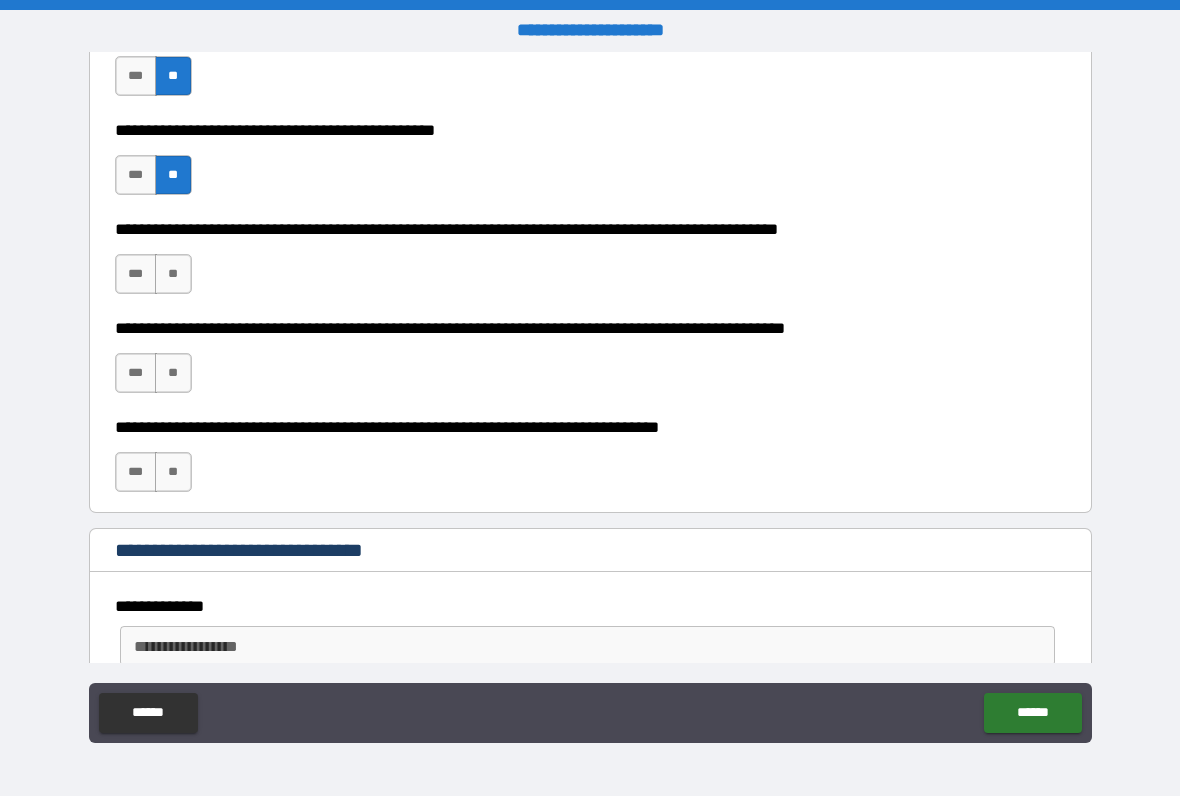 click on "**" at bounding box center (173, 274) 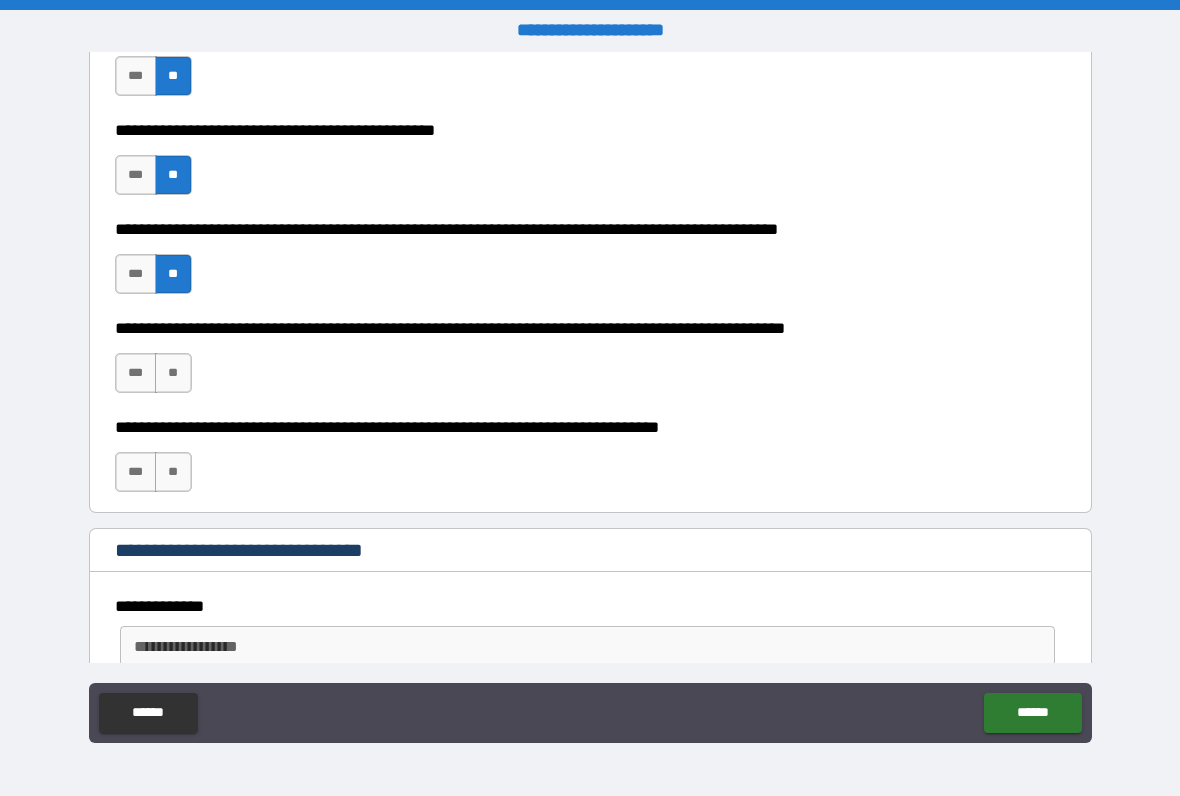 click on "**" at bounding box center (173, 373) 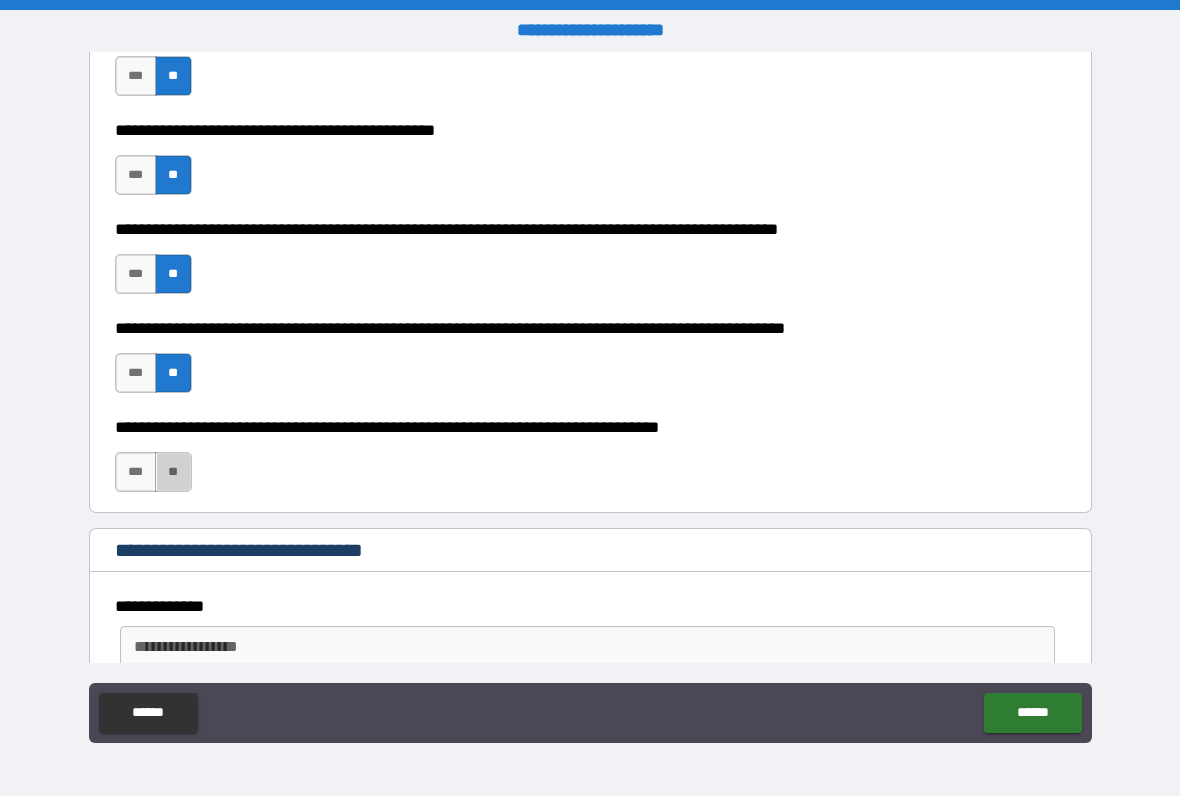 click on "**" at bounding box center [173, 472] 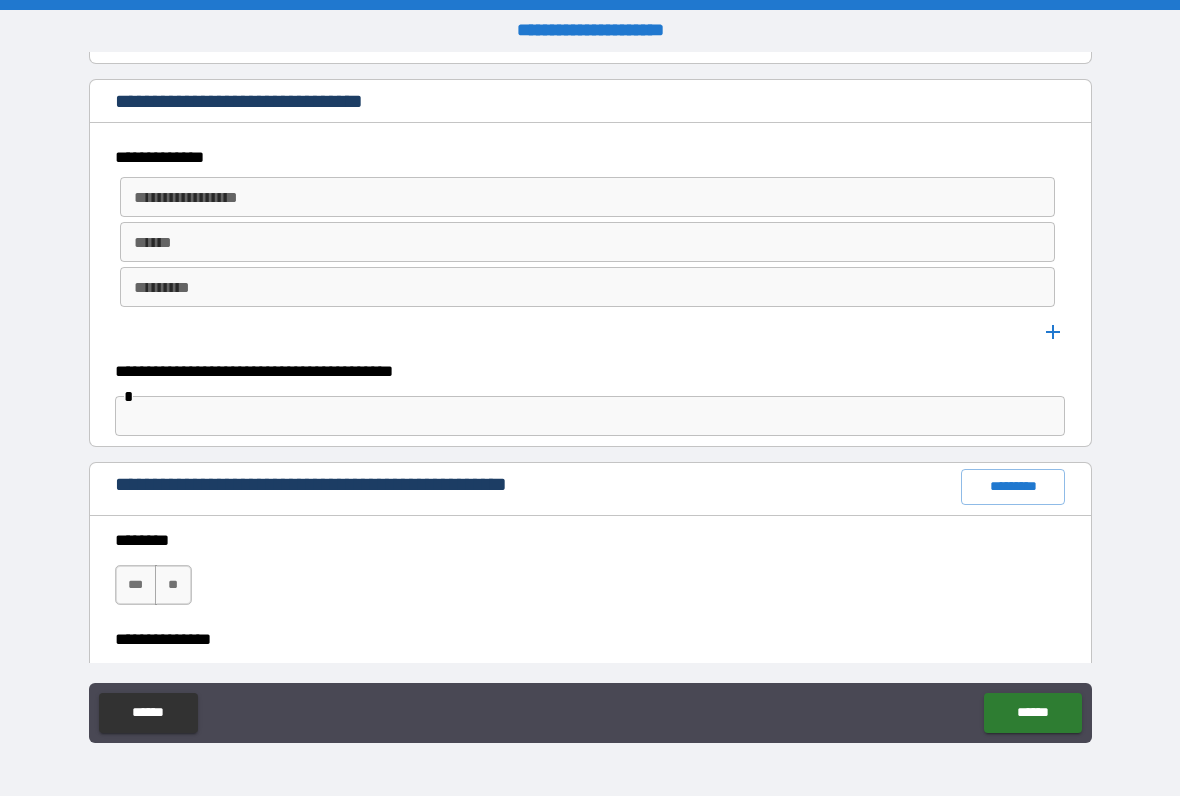 scroll, scrollTop: 817, scrollLeft: 0, axis: vertical 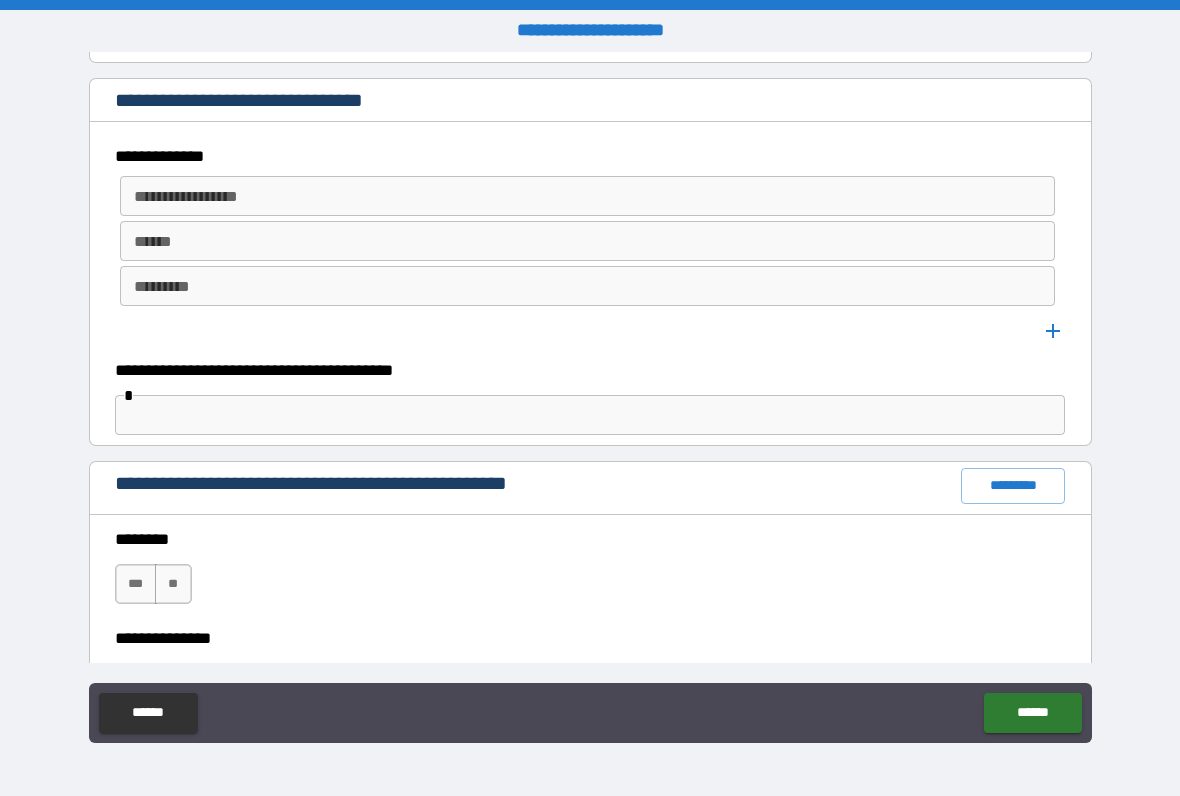 click on "**********" at bounding box center [588, 196] 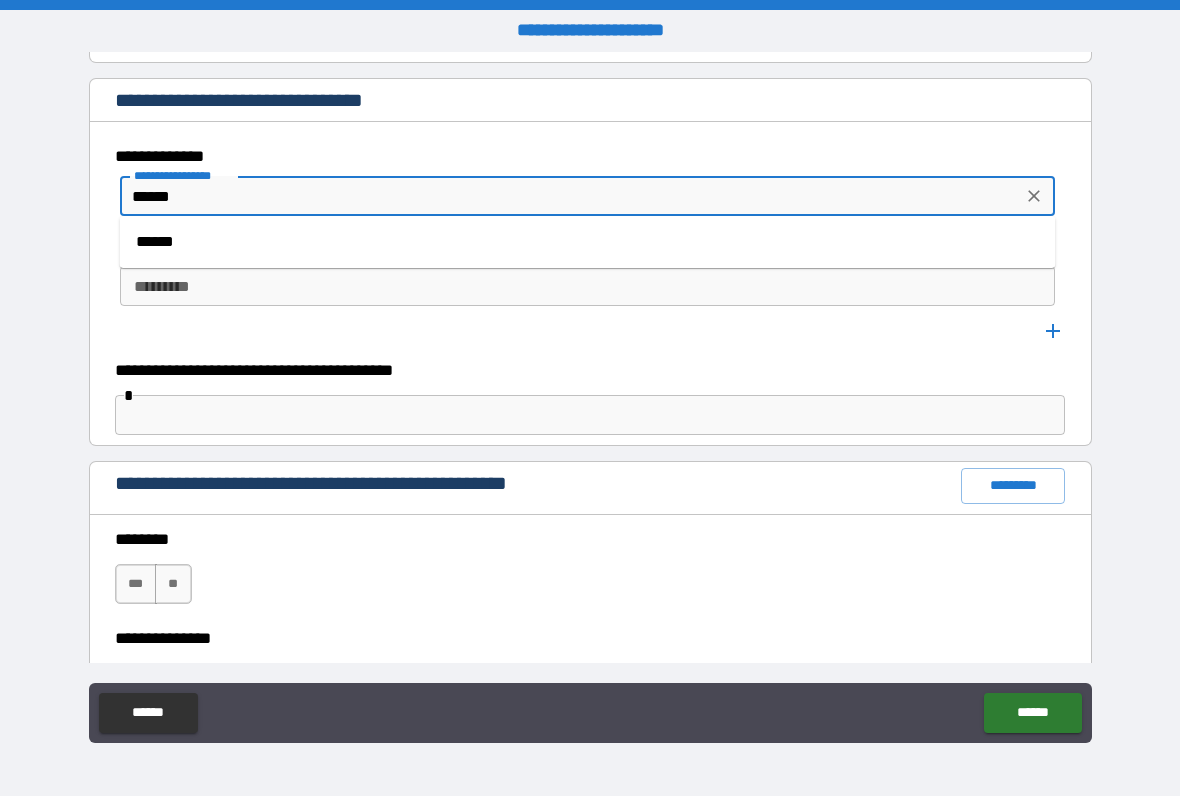 type on "******" 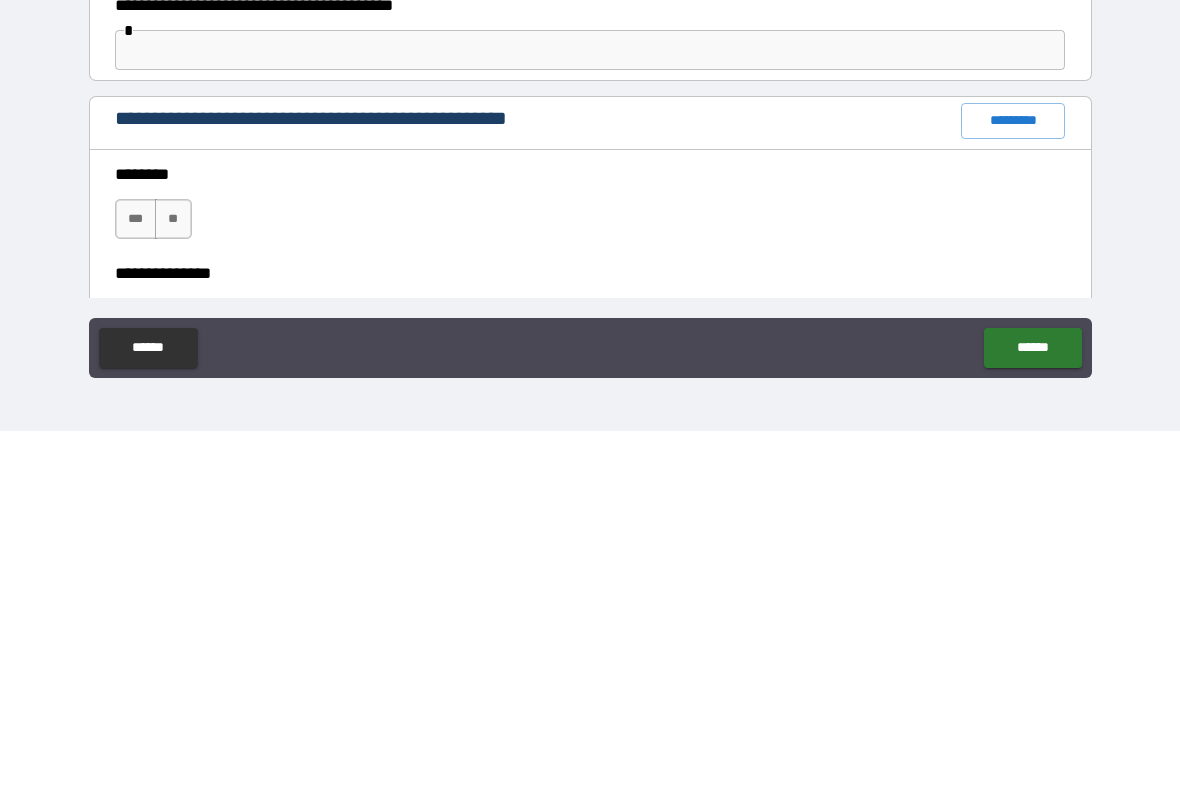 type on "**********" 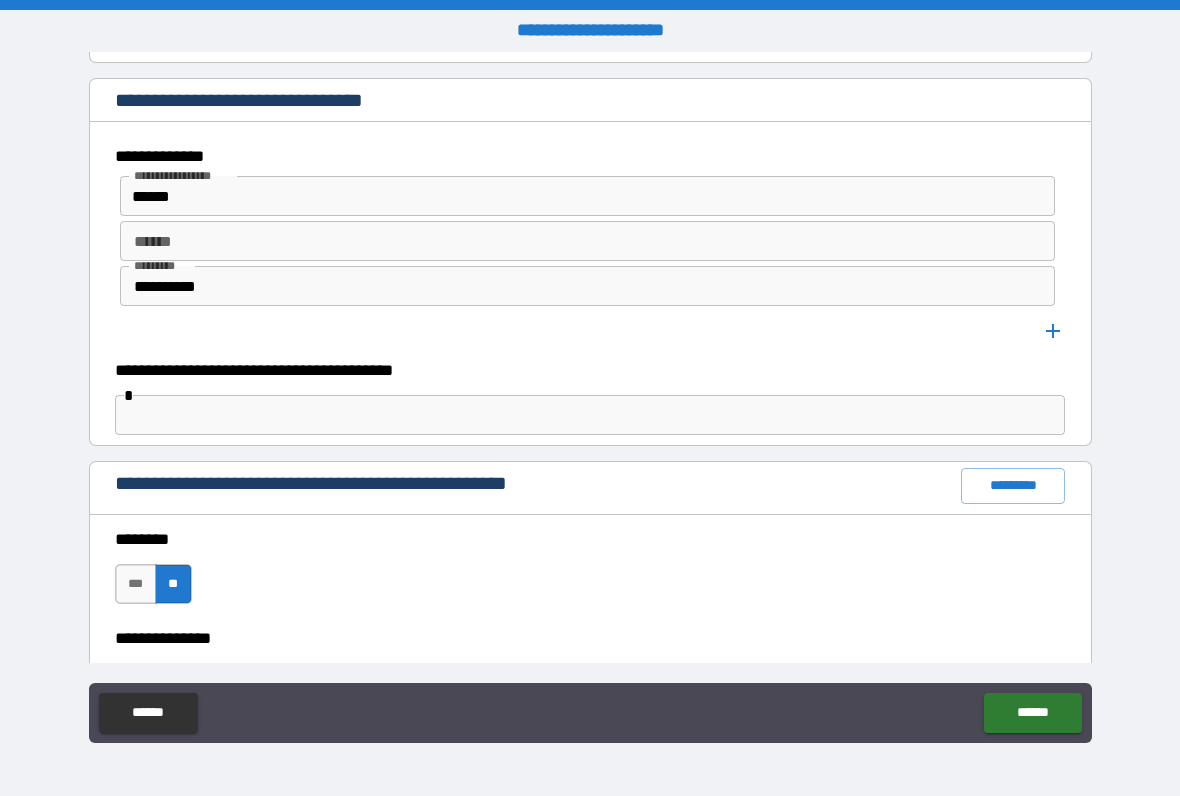 click at bounding box center (590, 415) 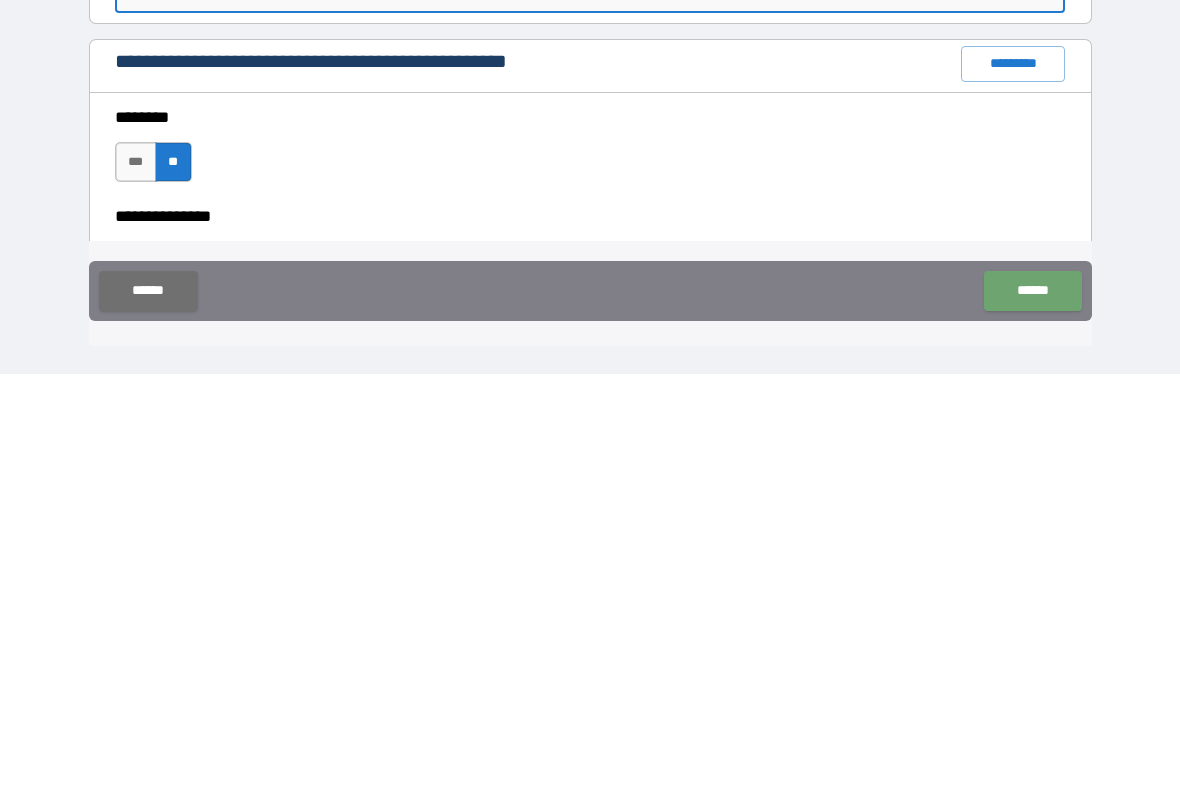 type on "****" 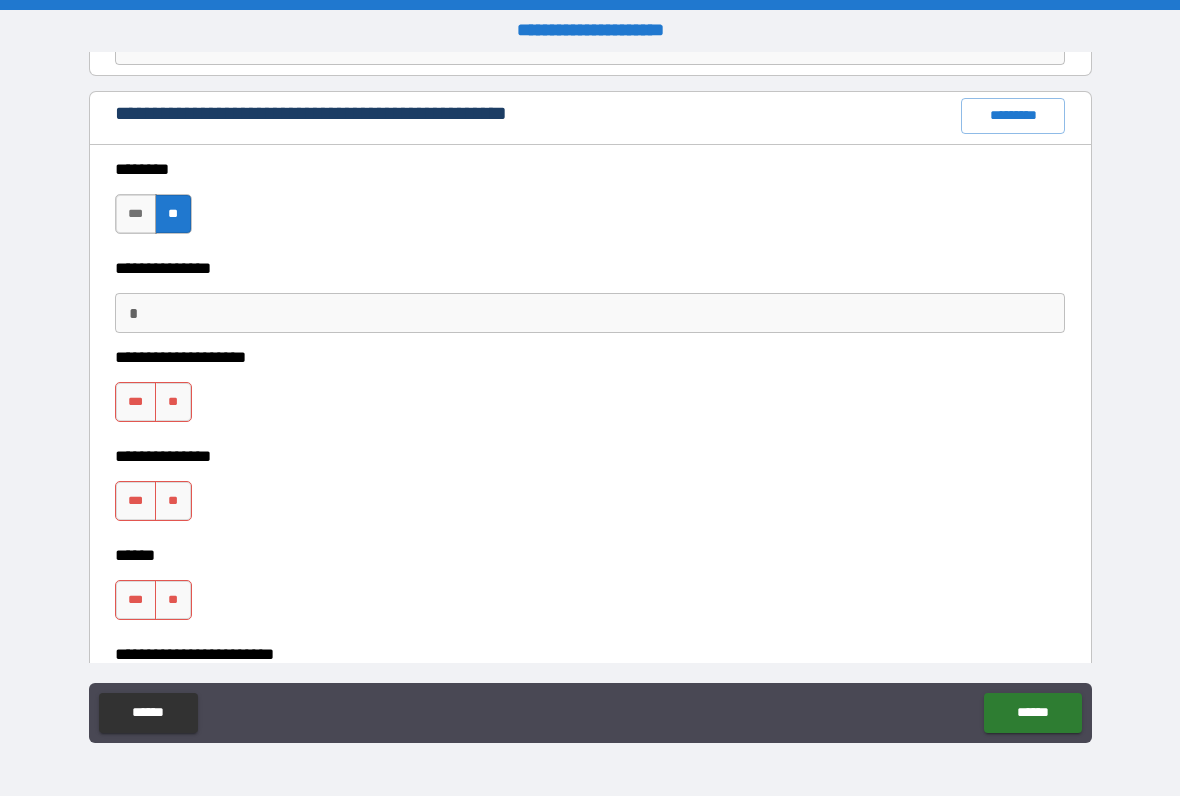 scroll, scrollTop: 1206, scrollLeft: 0, axis: vertical 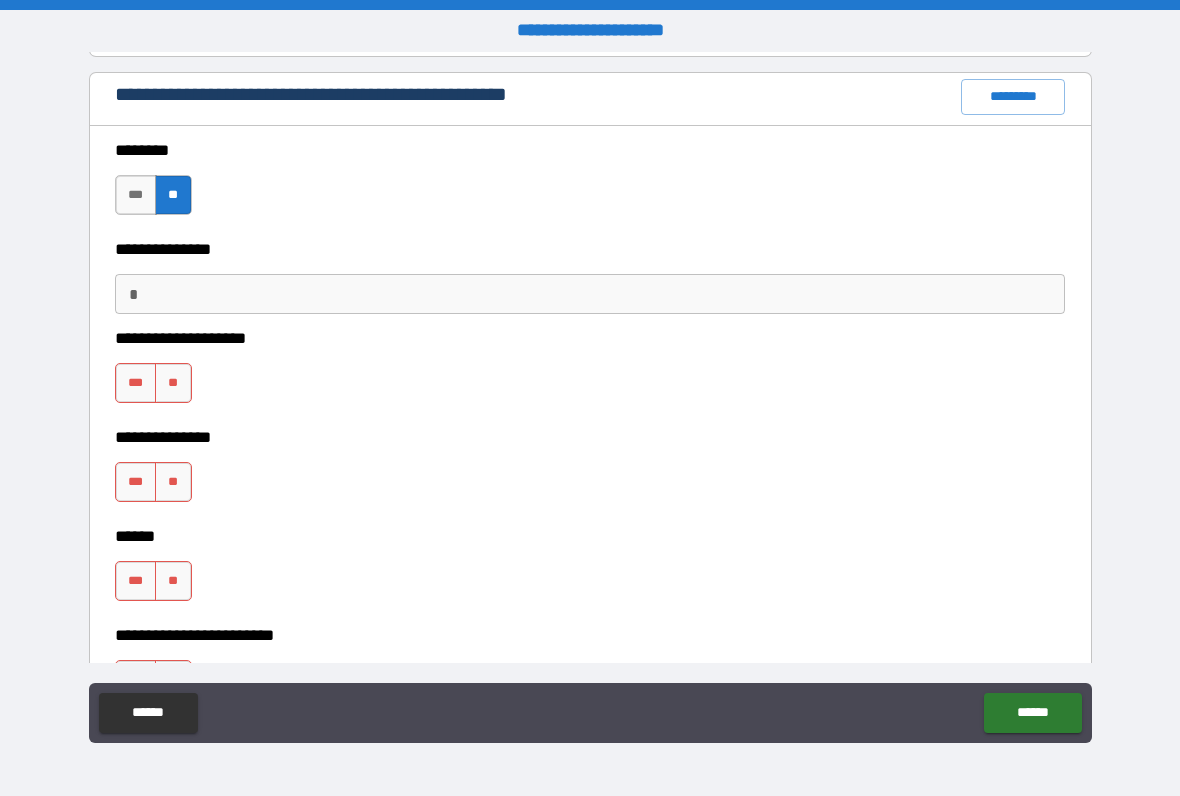 click on "**" at bounding box center [173, 383] 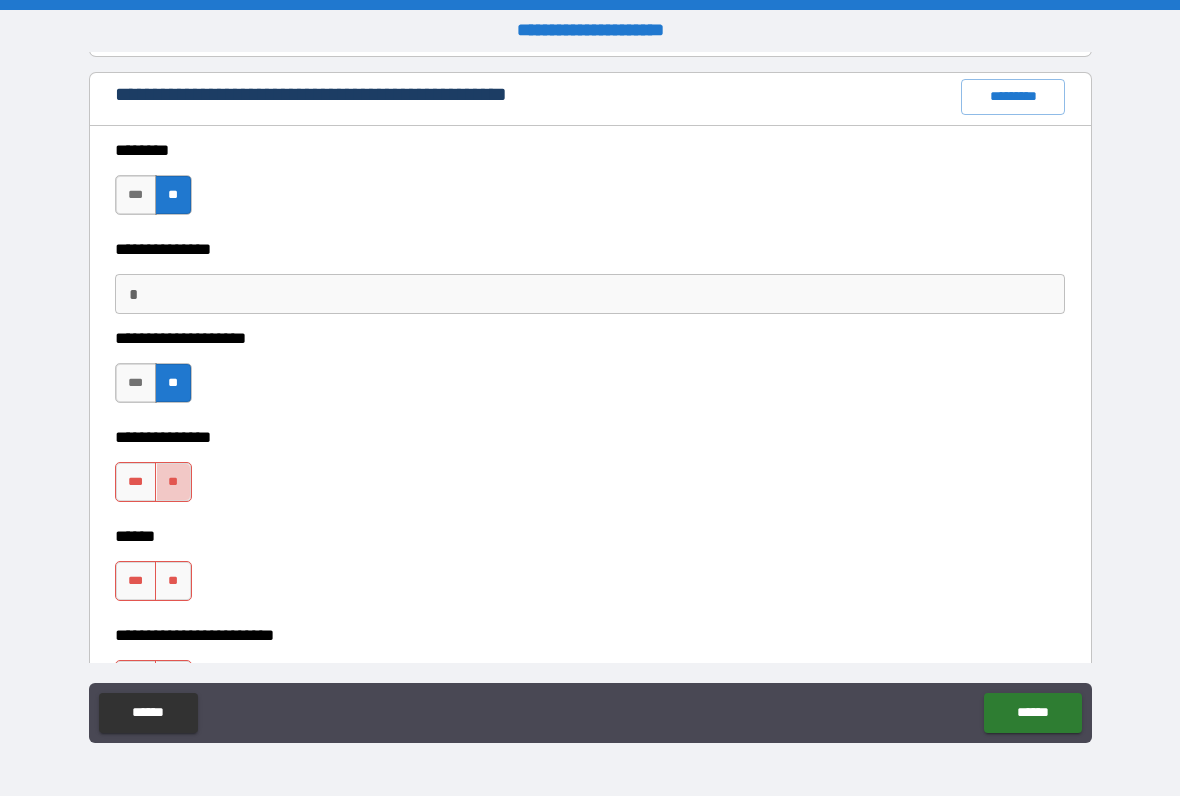 click on "**" at bounding box center (173, 482) 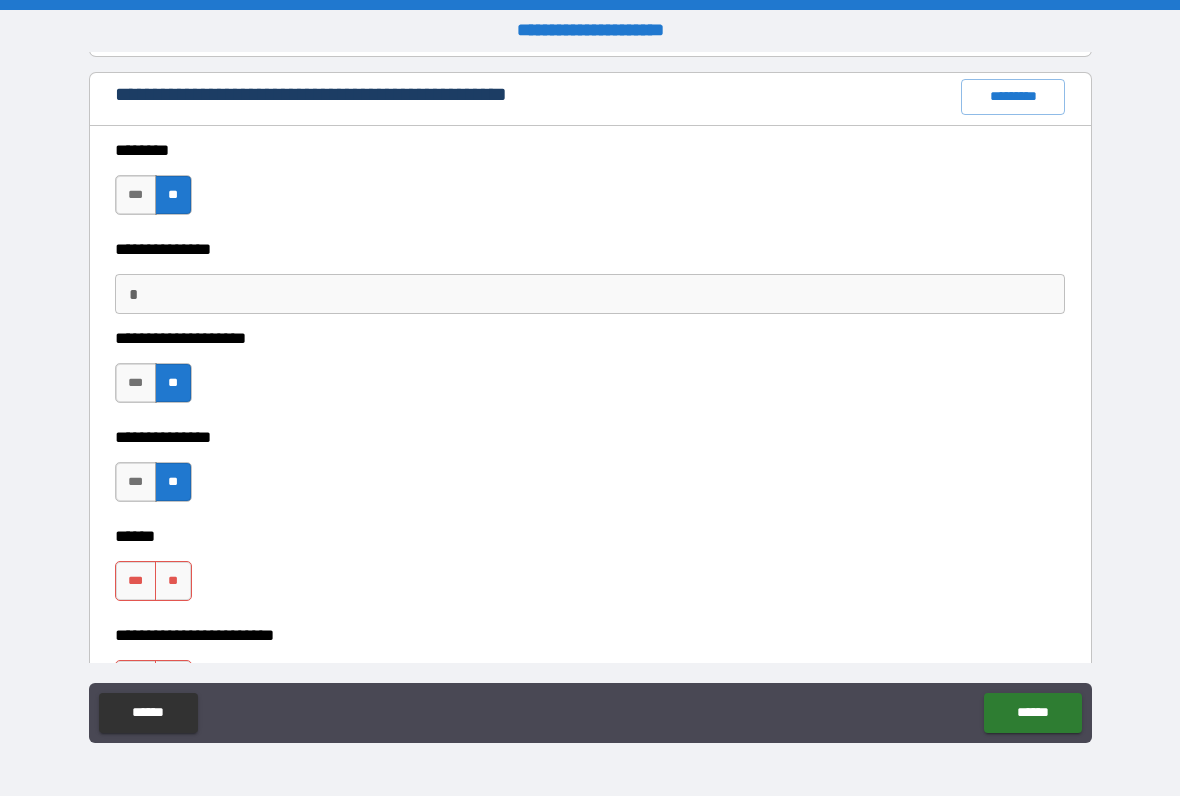 click on "**" at bounding box center (173, 581) 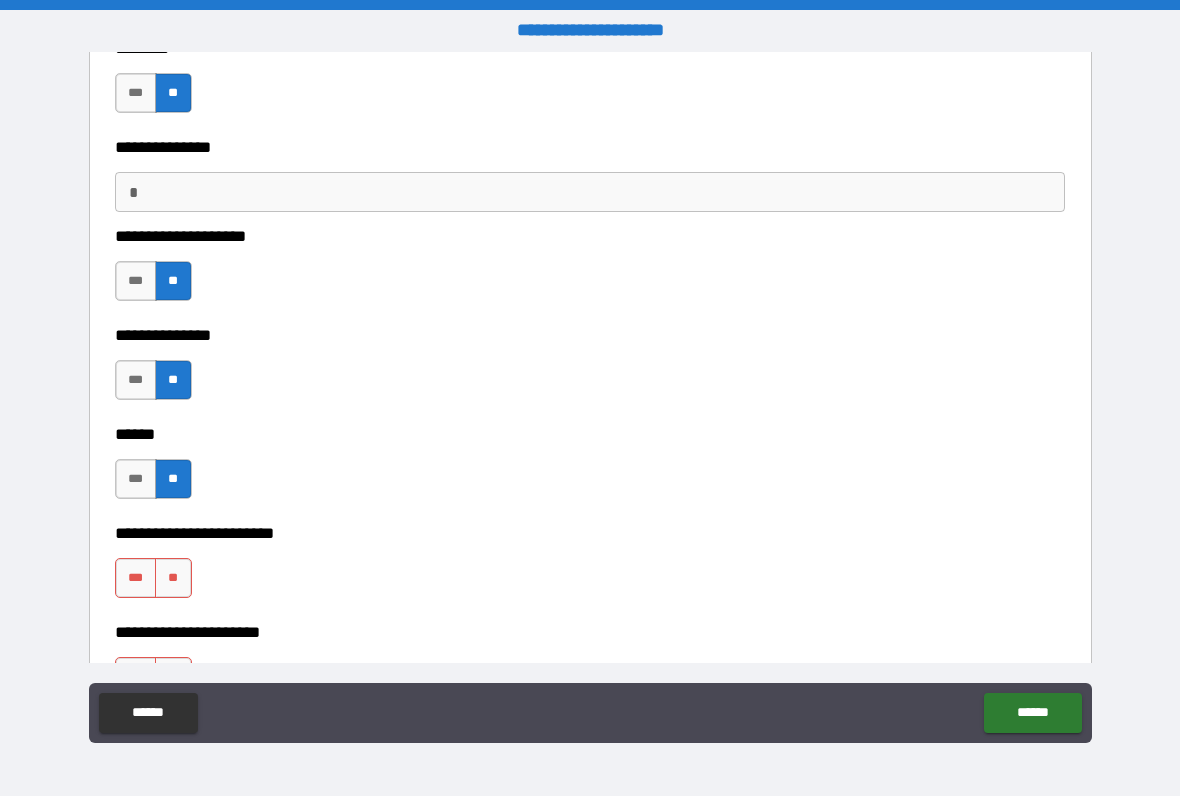 scroll, scrollTop: 1309, scrollLeft: 0, axis: vertical 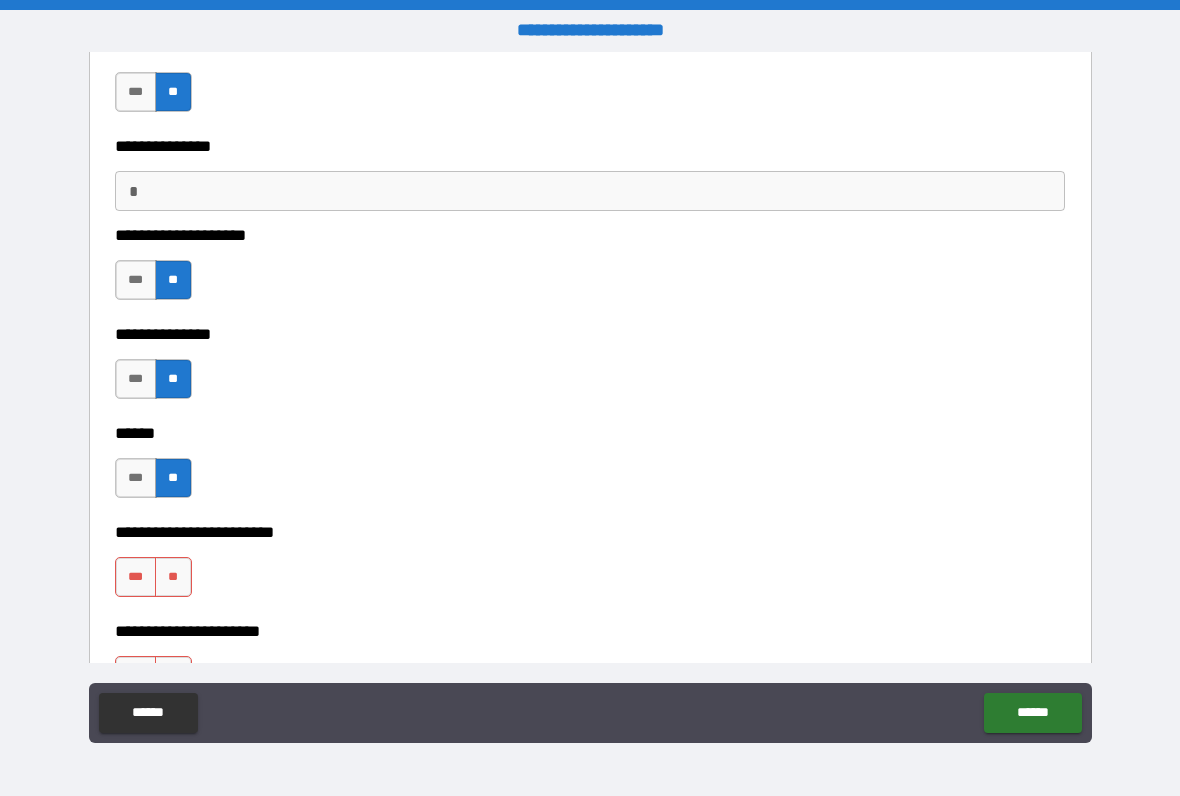 click on "***" at bounding box center [136, 280] 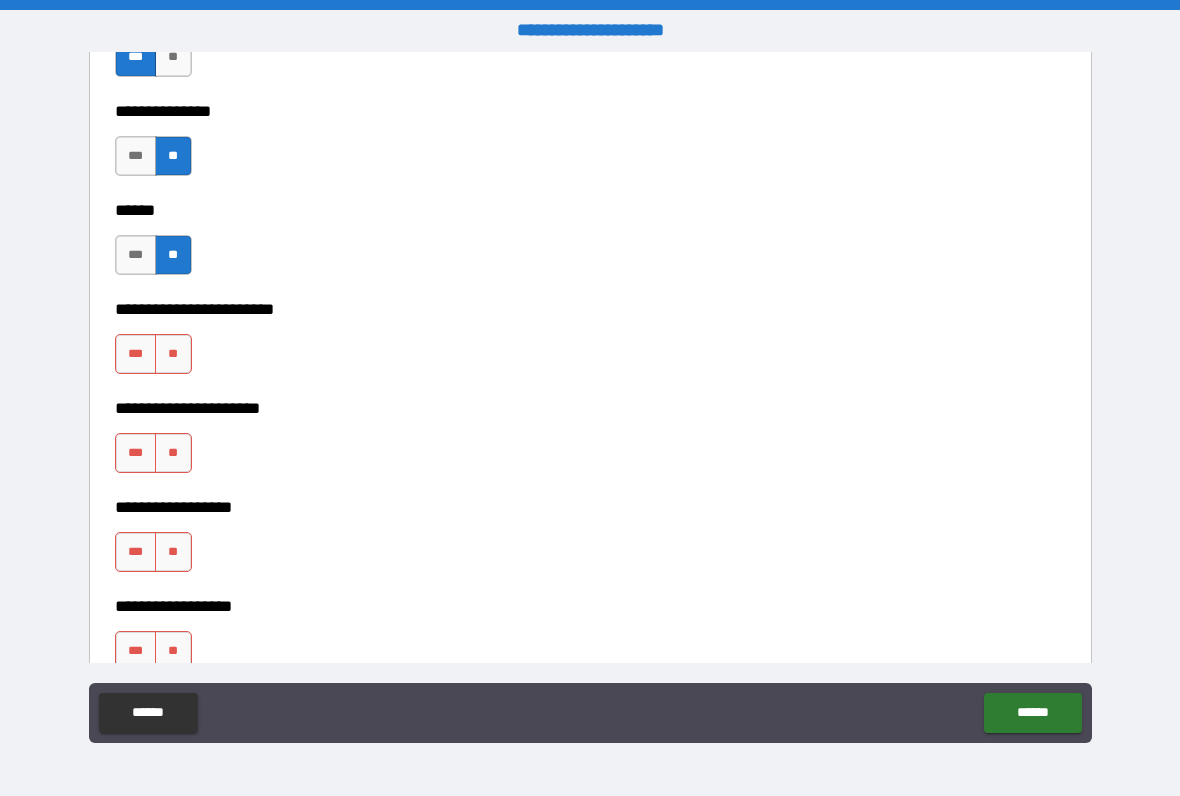 scroll, scrollTop: 1533, scrollLeft: 0, axis: vertical 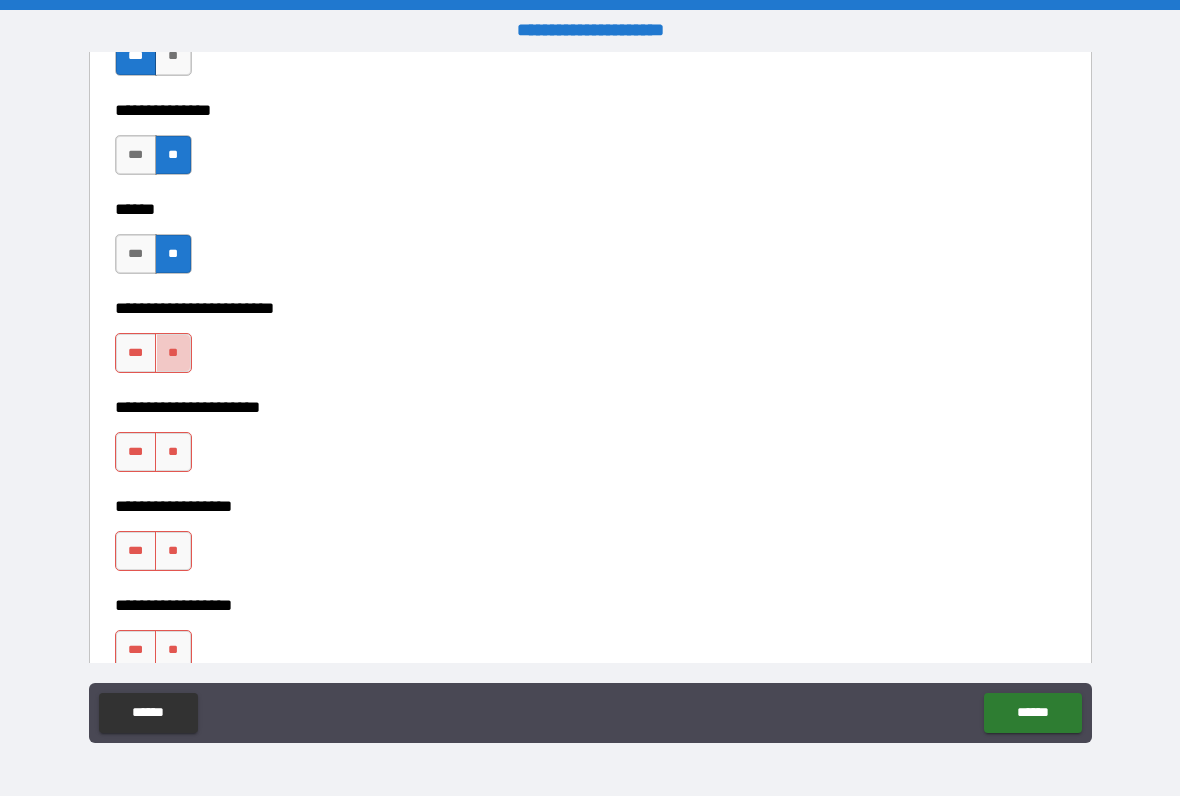 click on "**" at bounding box center [173, 353] 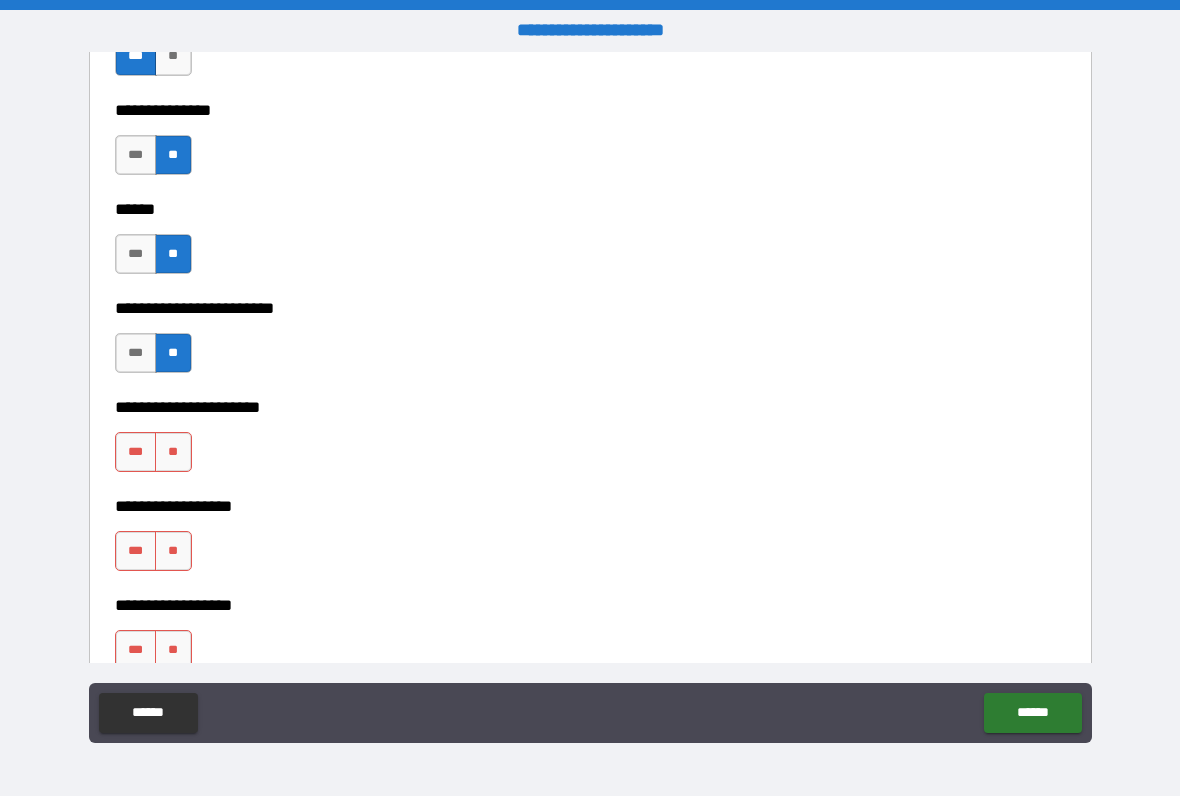 click on "**" at bounding box center [173, 452] 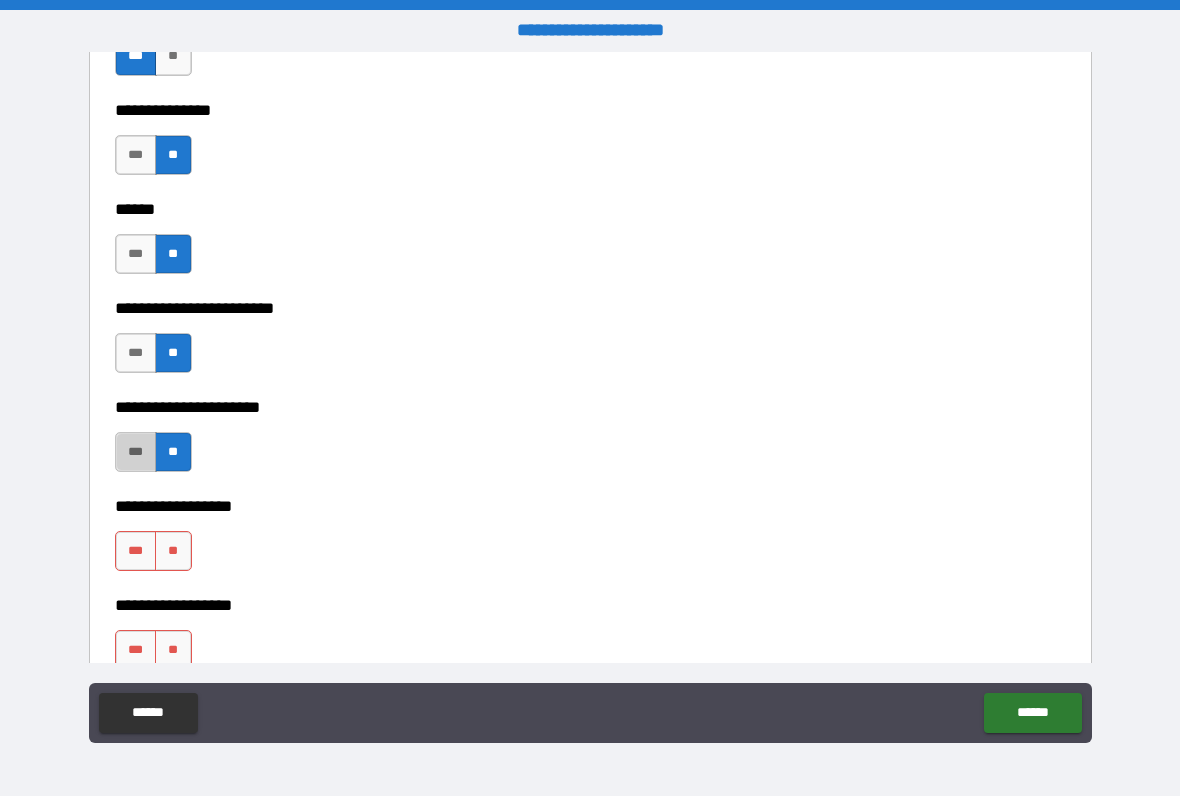 click on "***" at bounding box center (136, 452) 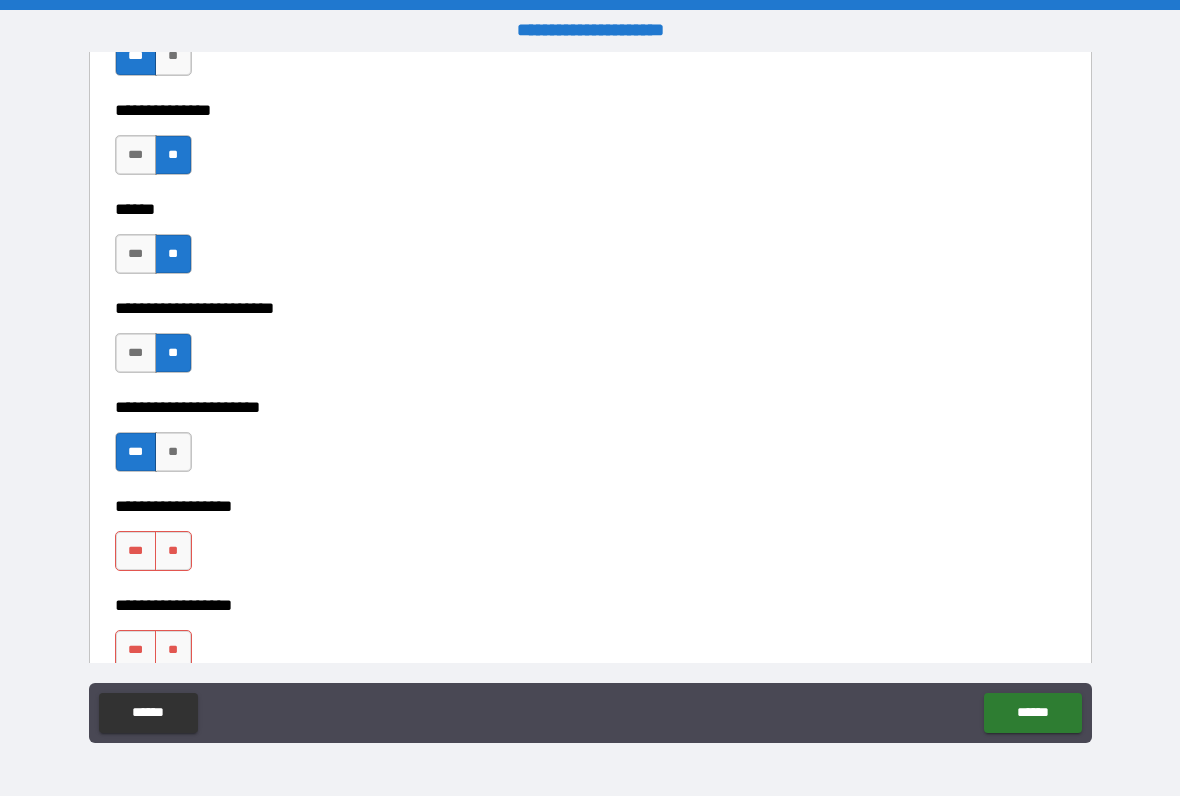 click on "**" at bounding box center (173, 551) 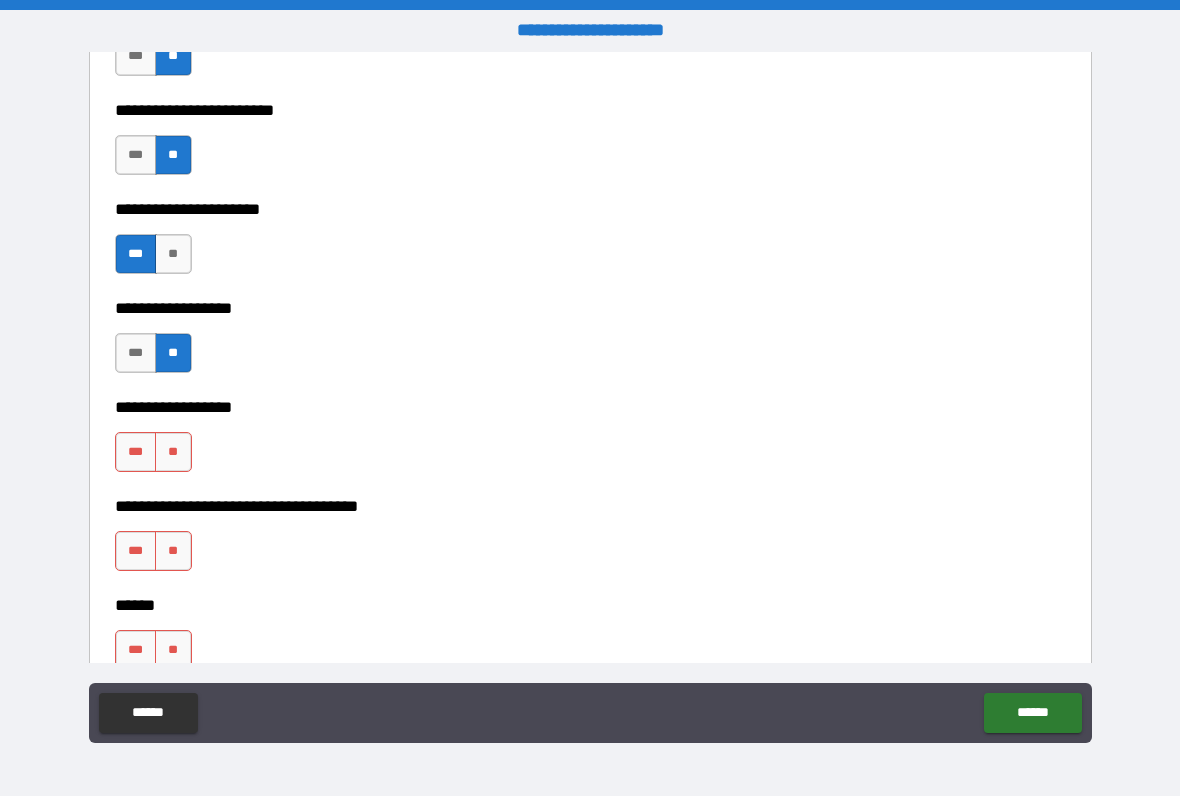 scroll, scrollTop: 1749, scrollLeft: 0, axis: vertical 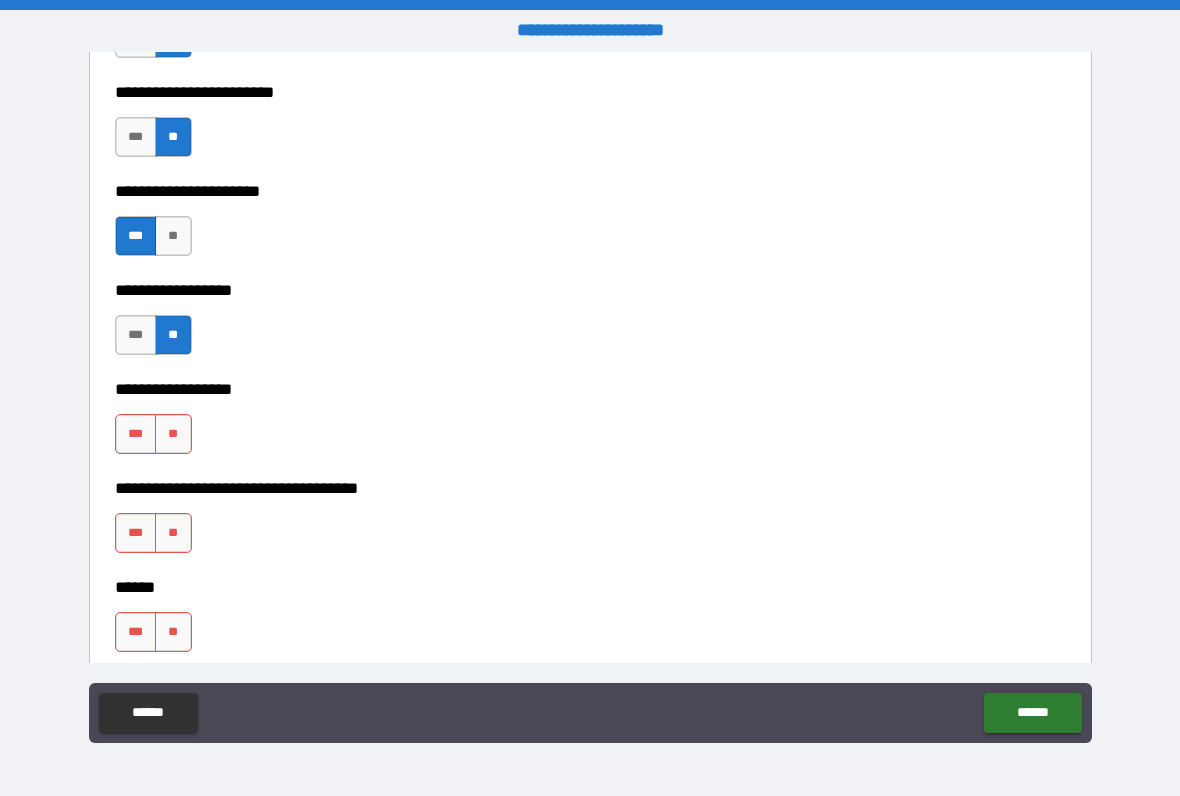 click on "**" at bounding box center (173, 434) 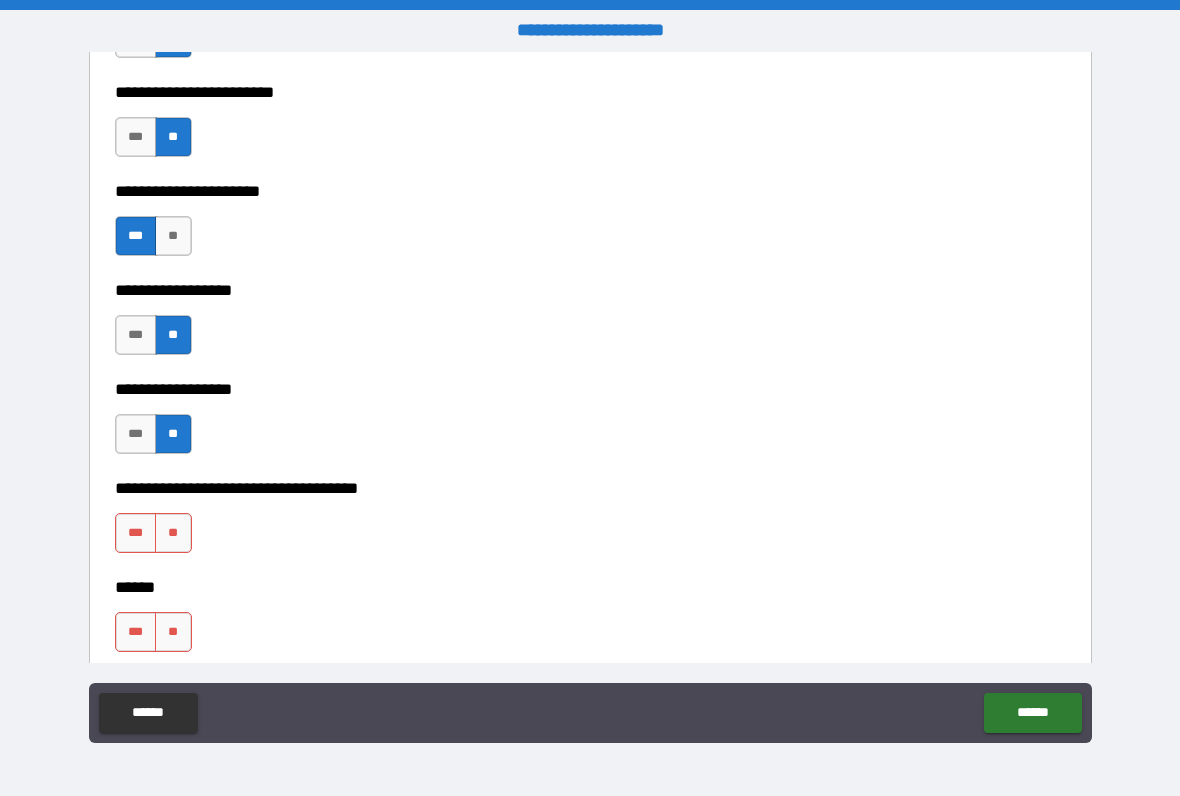 click on "**" at bounding box center [173, 533] 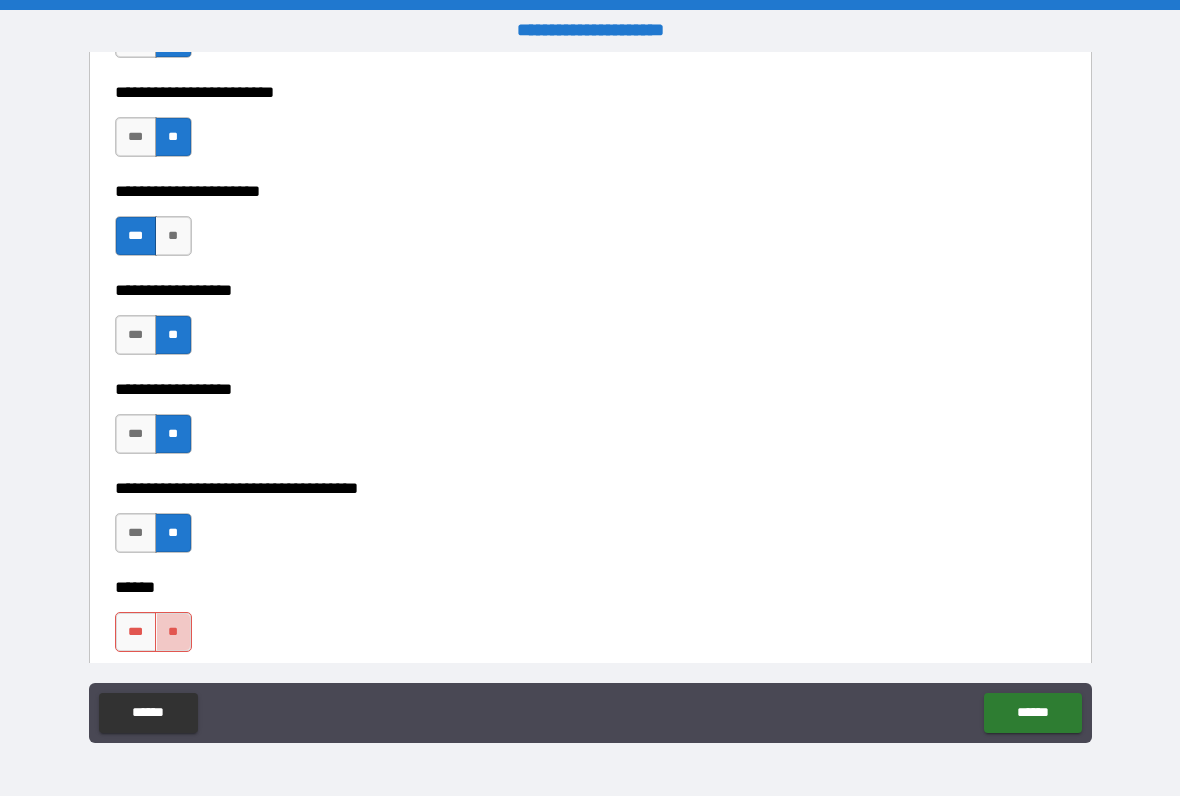 click on "**" at bounding box center [173, 632] 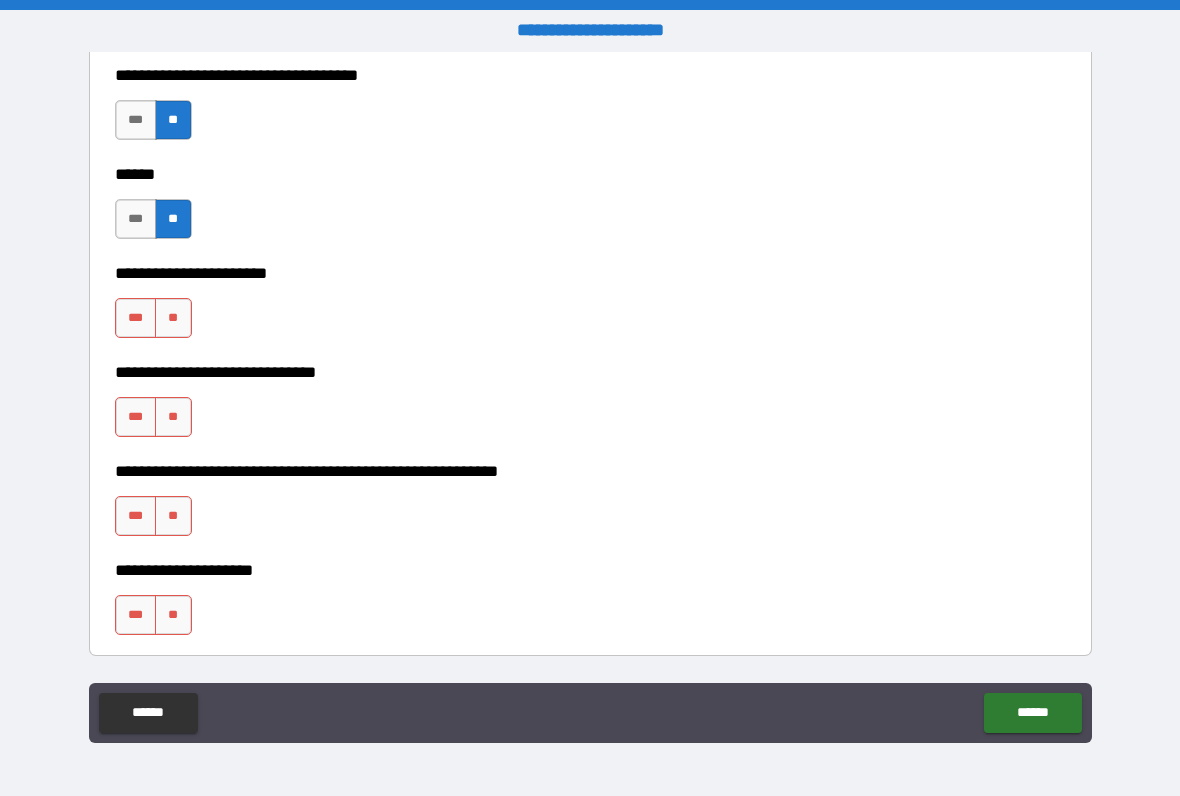 scroll, scrollTop: 2153, scrollLeft: 0, axis: vertical 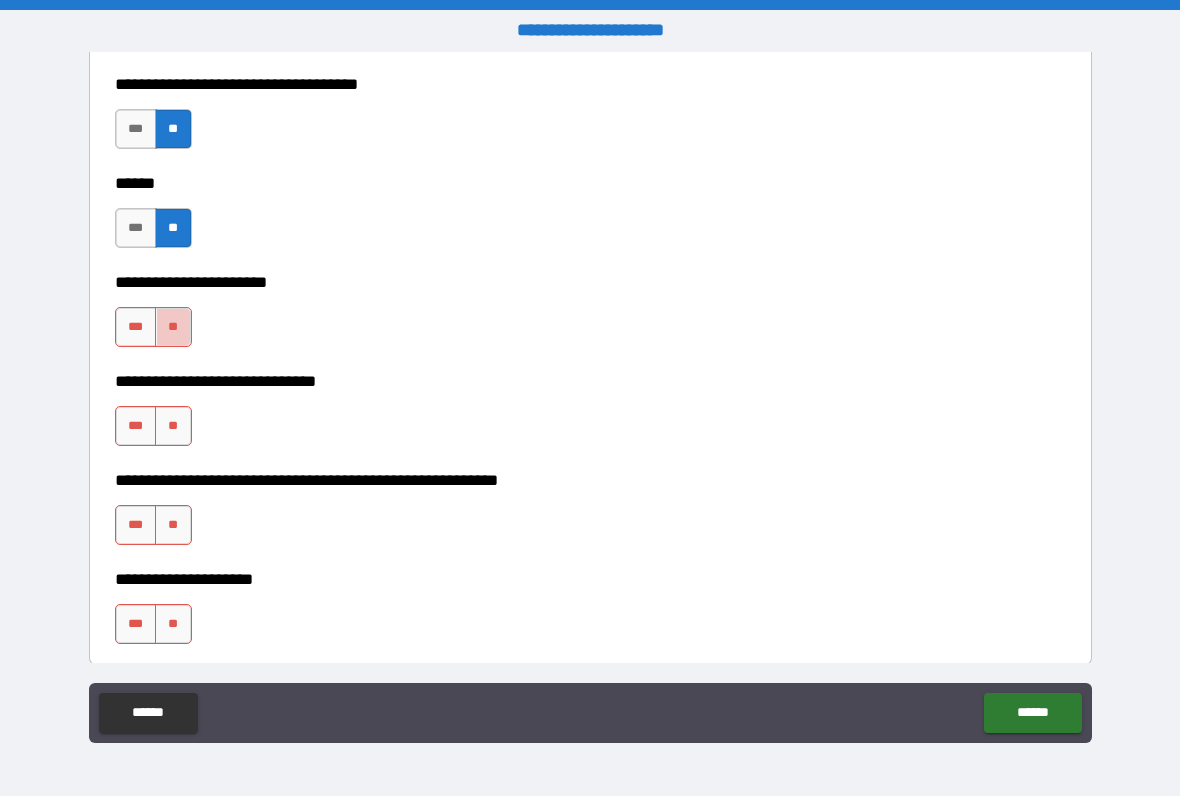 click on "**" at bounding box center [173, 327] 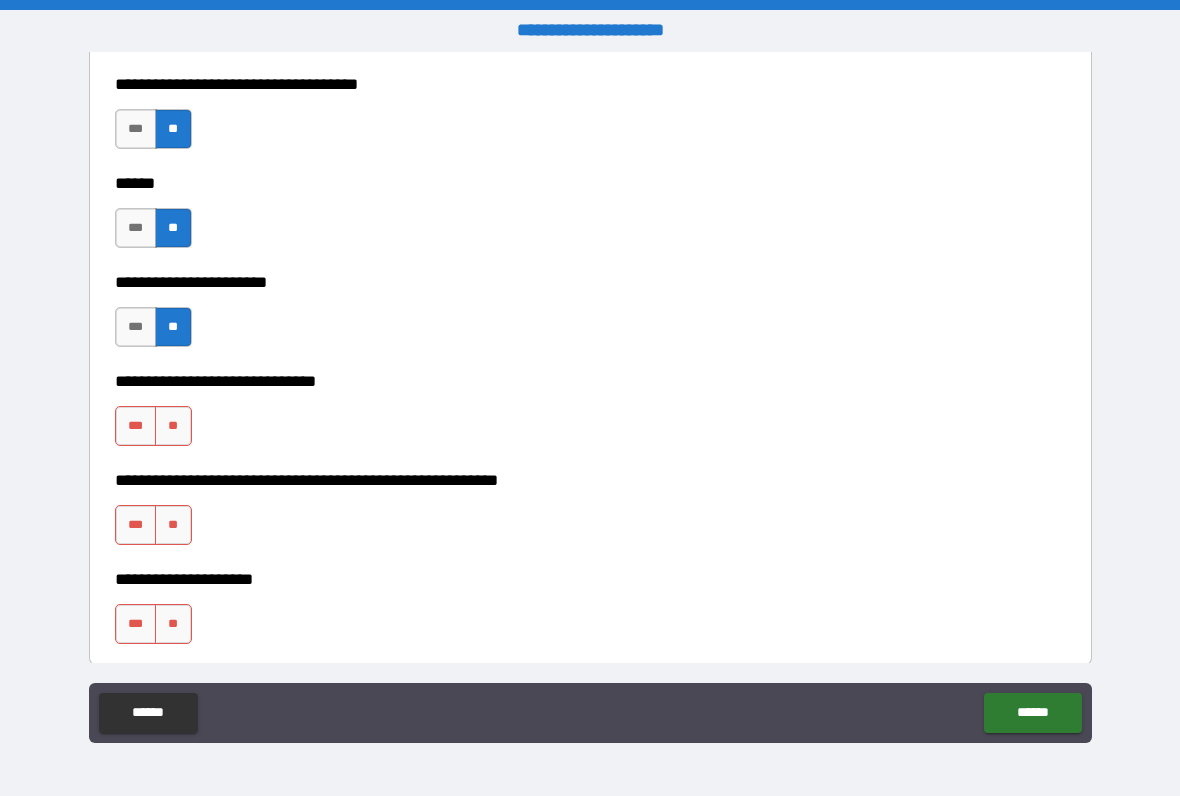click on "**" at bounding box center [173, 426] 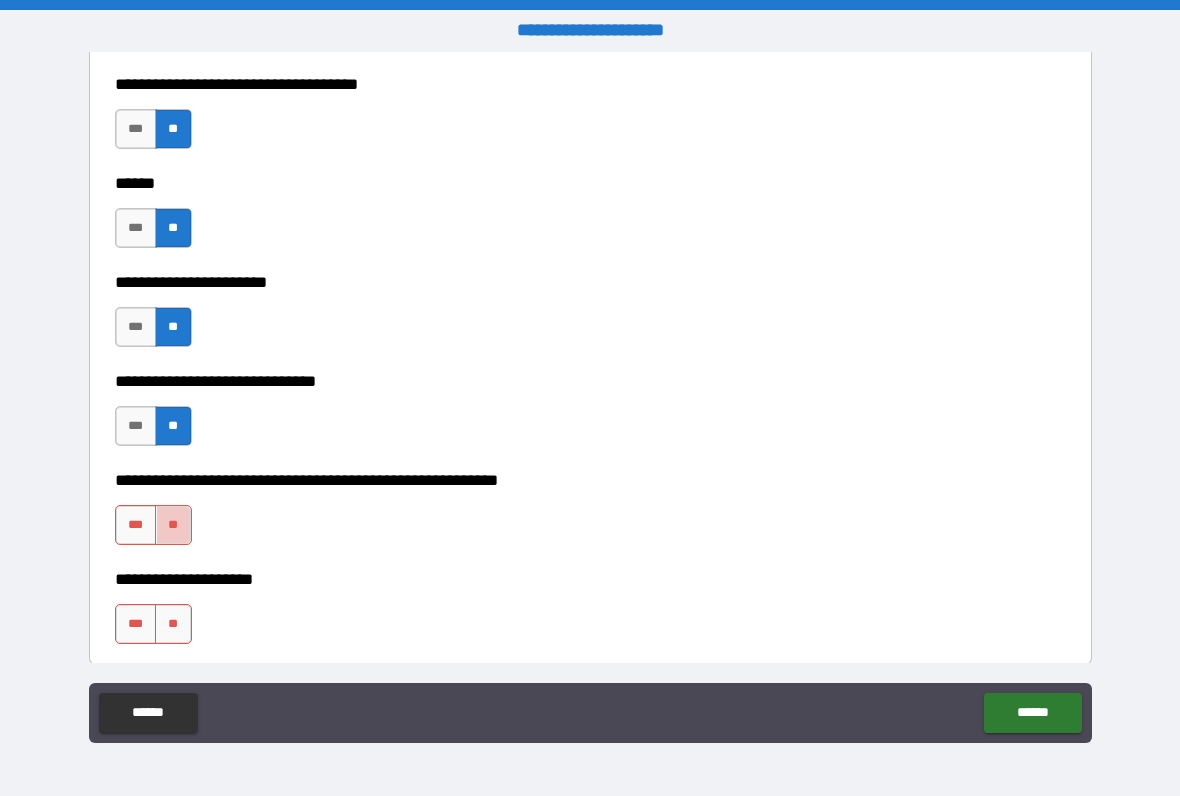 click on "**" at bounding box center (173, 525) 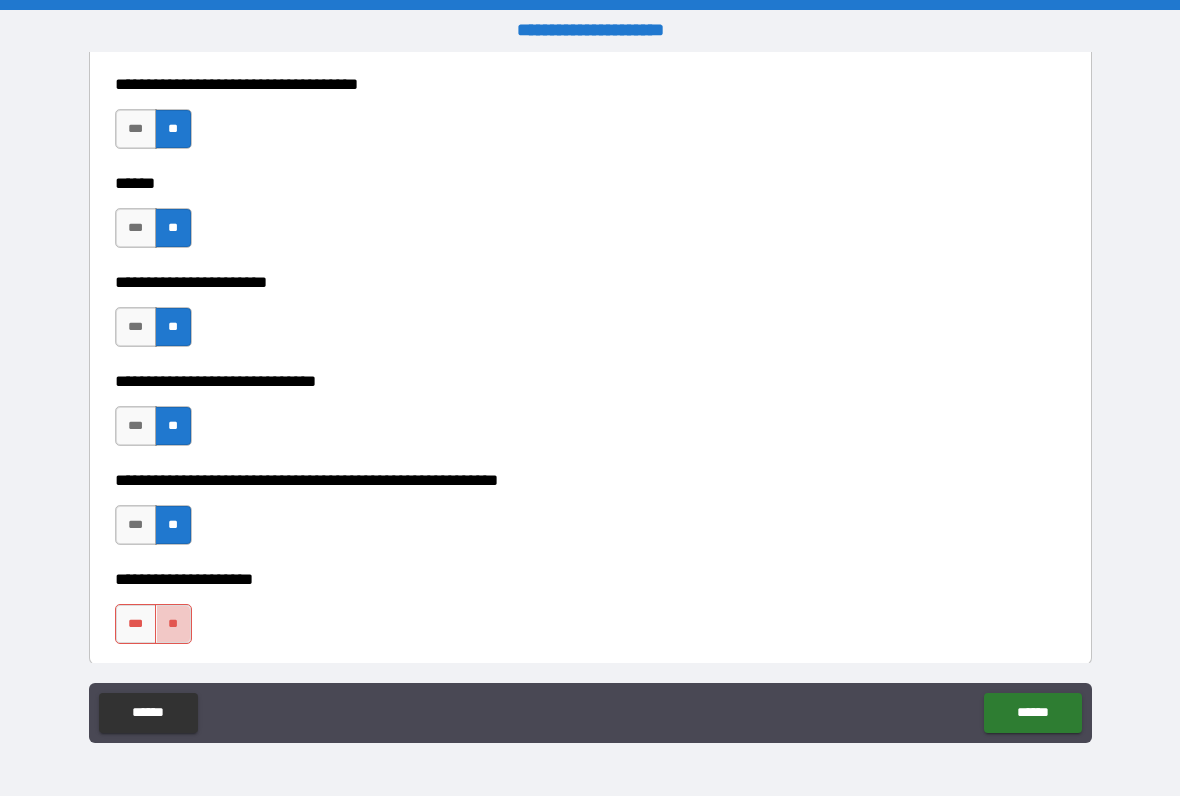 click on "**" at bounding box center [173, 624] 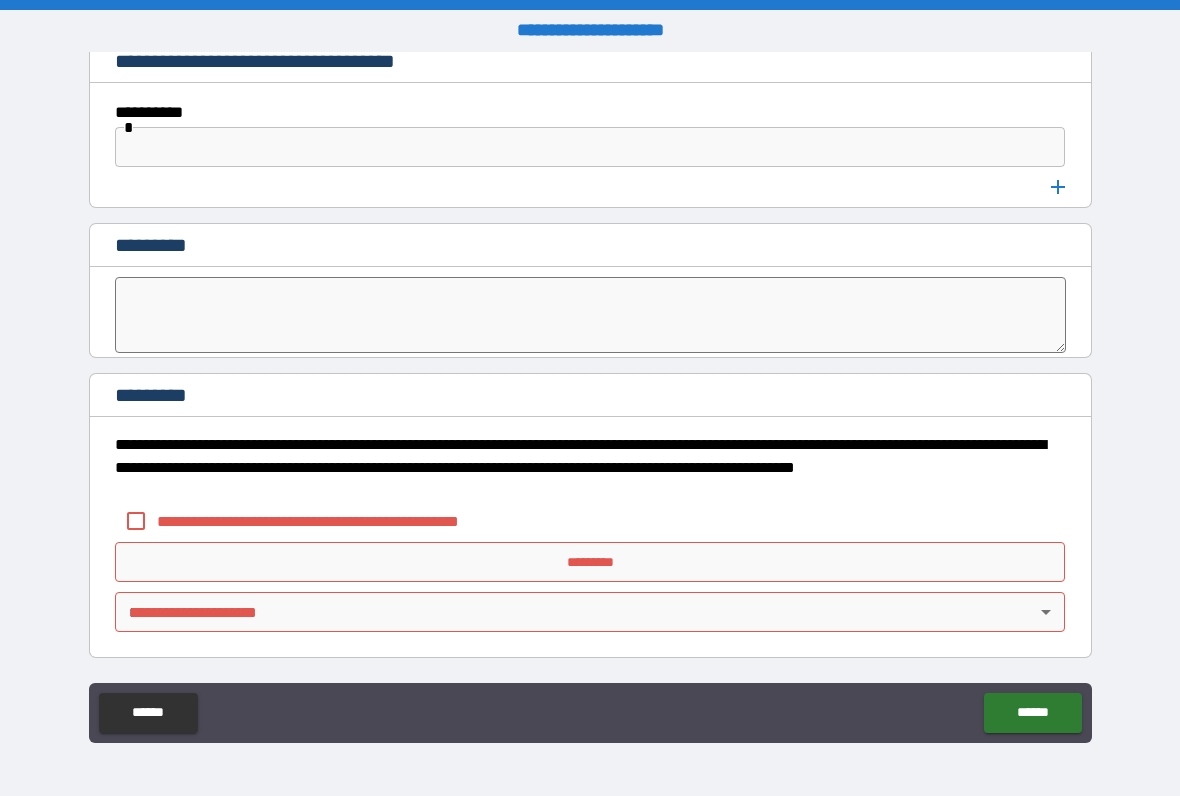 scroll, scrollTop: 2794, scrollLeft: 0, axis: vertical 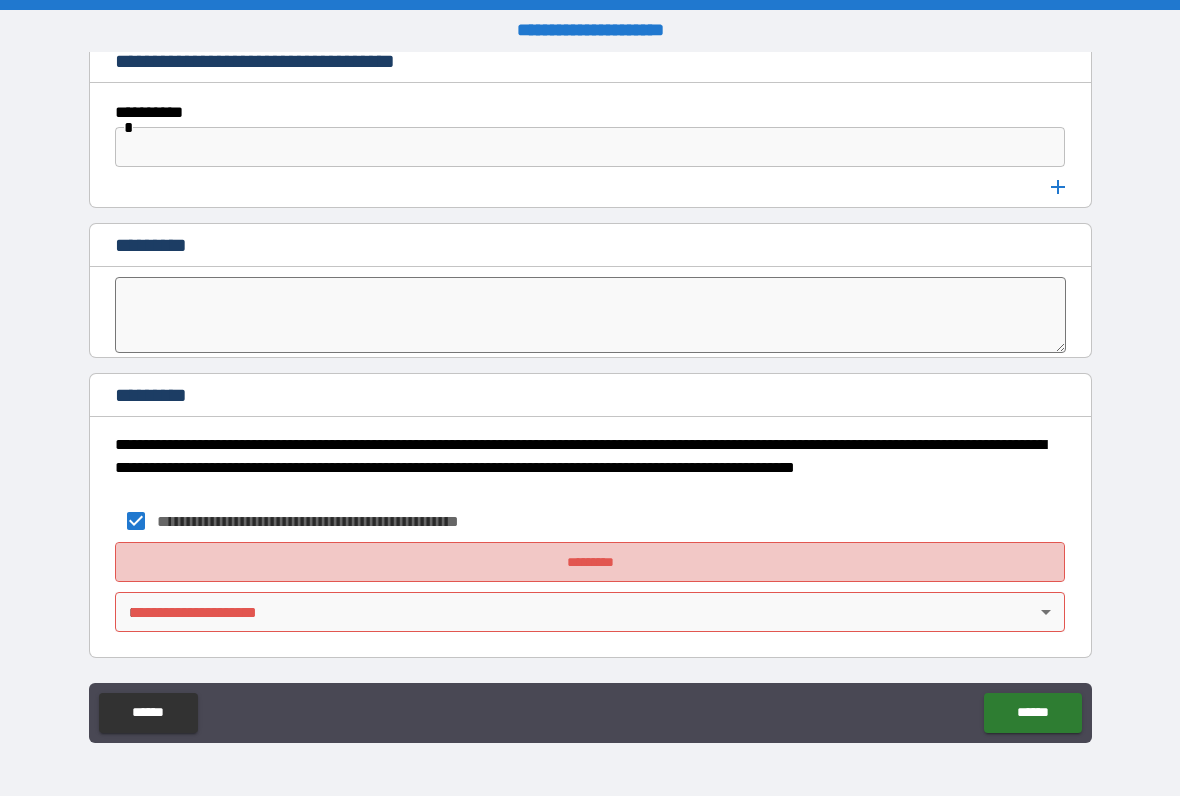 click on "*********" at bounding box center (590, 562) 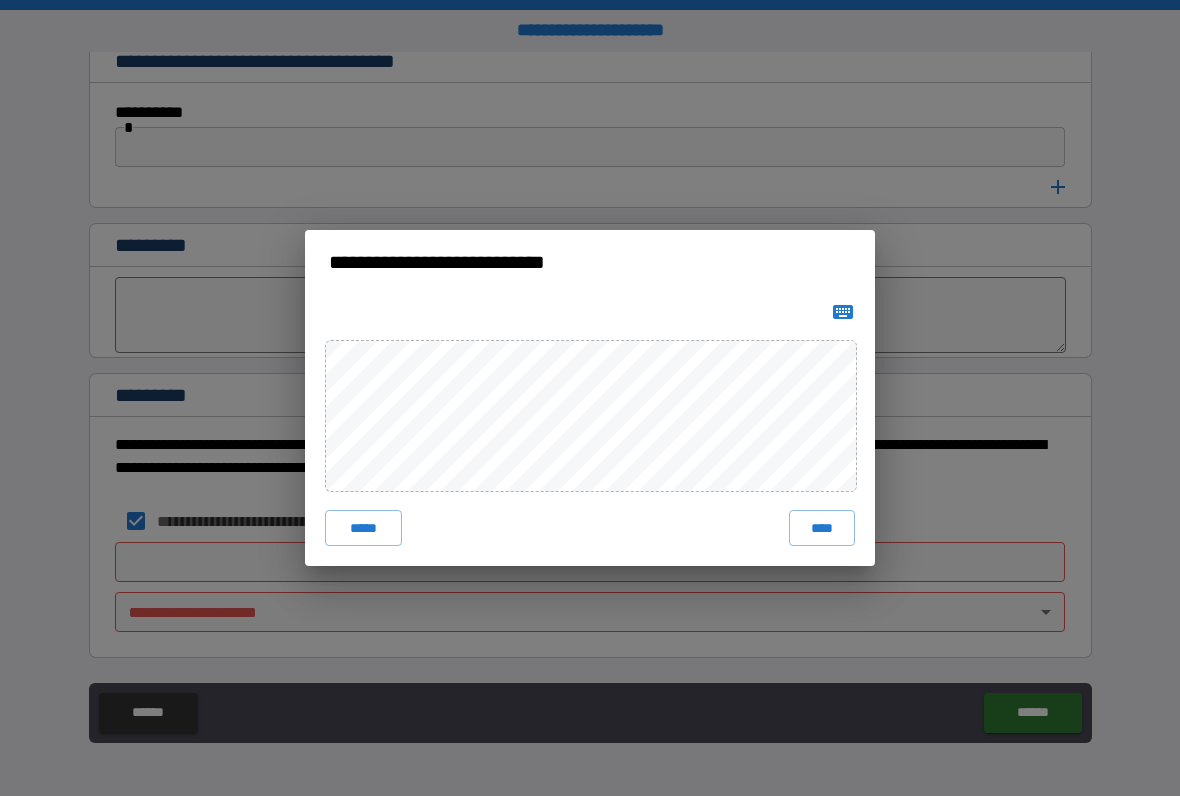 click on "****" at bounding box center (822, 528) 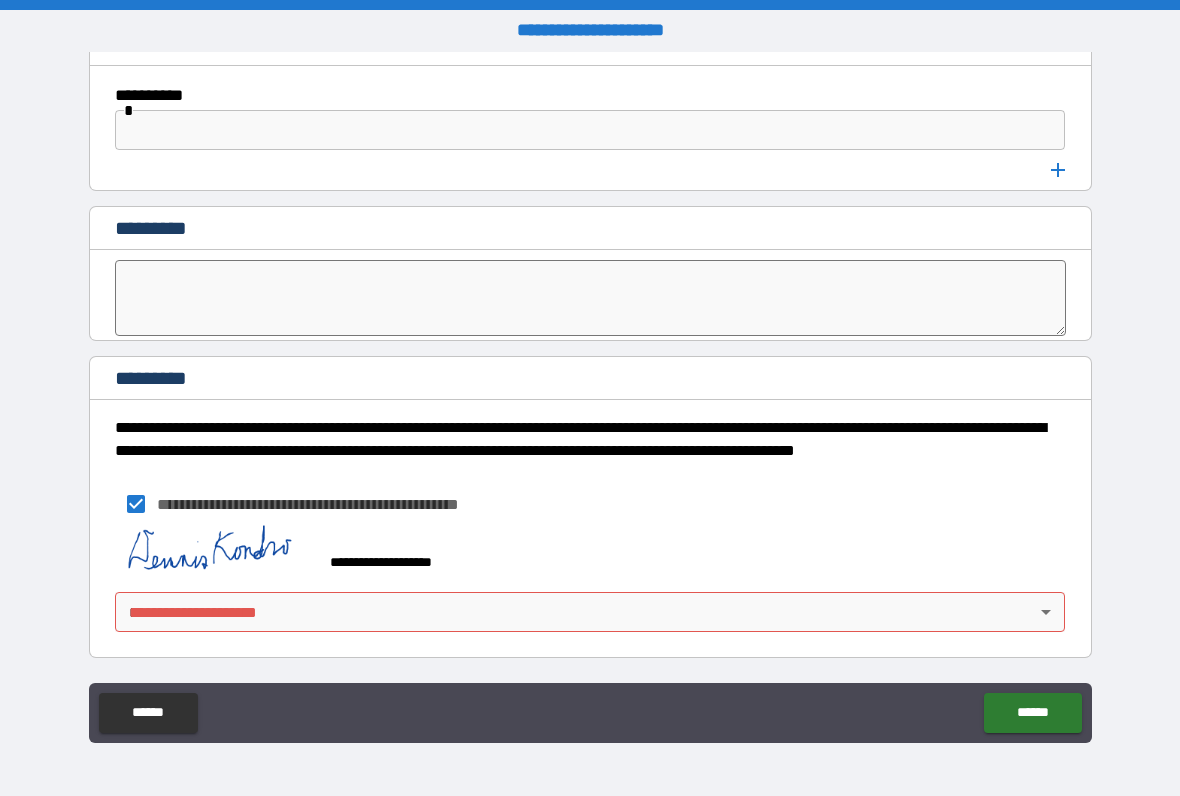 scroll, scrollTop: 2811, scrollLeft: 0, axis: vertical 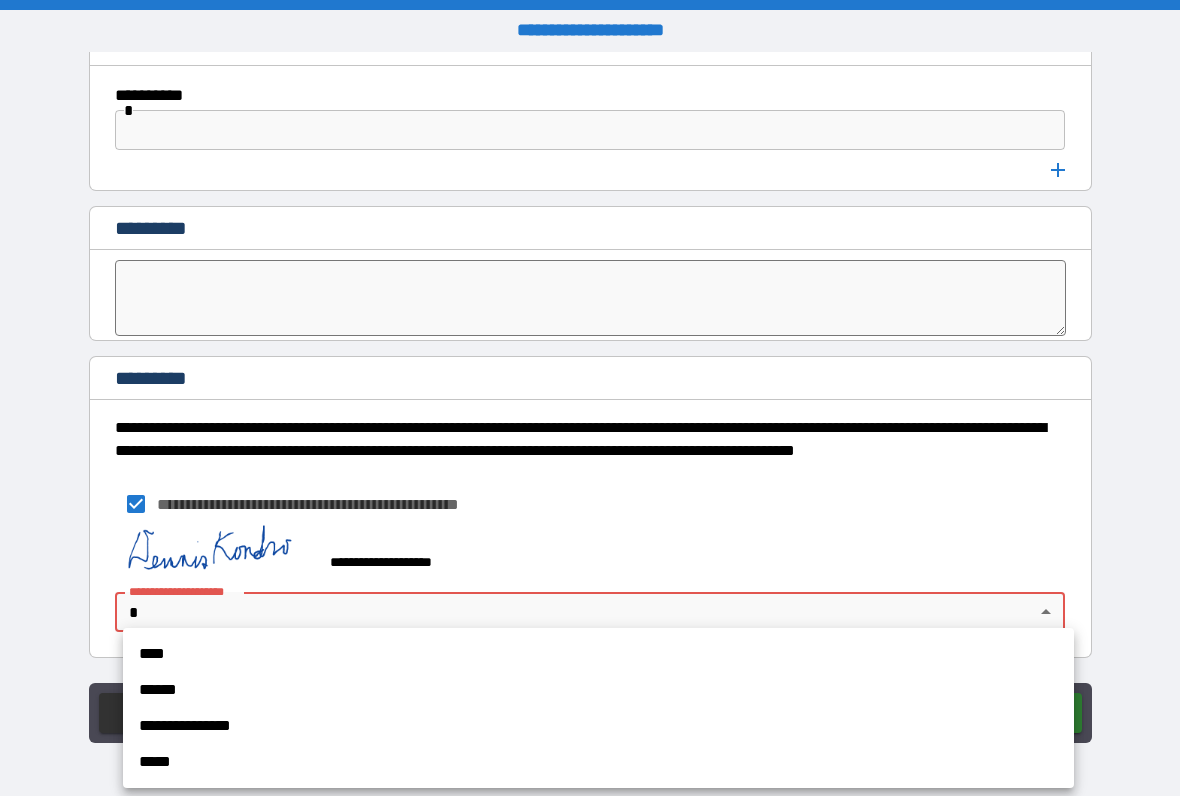 click on "****" at bounding box center (598, 654) 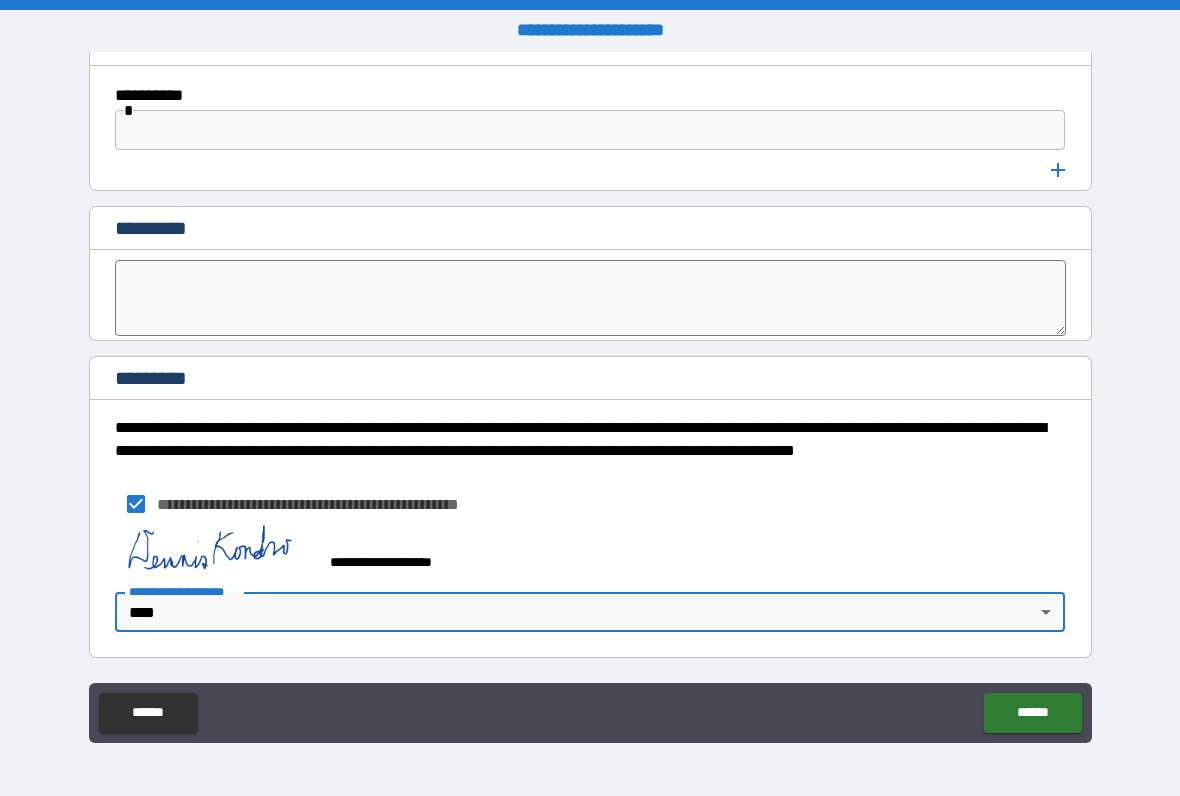 click on "******" at bounding box center (1032, 713) 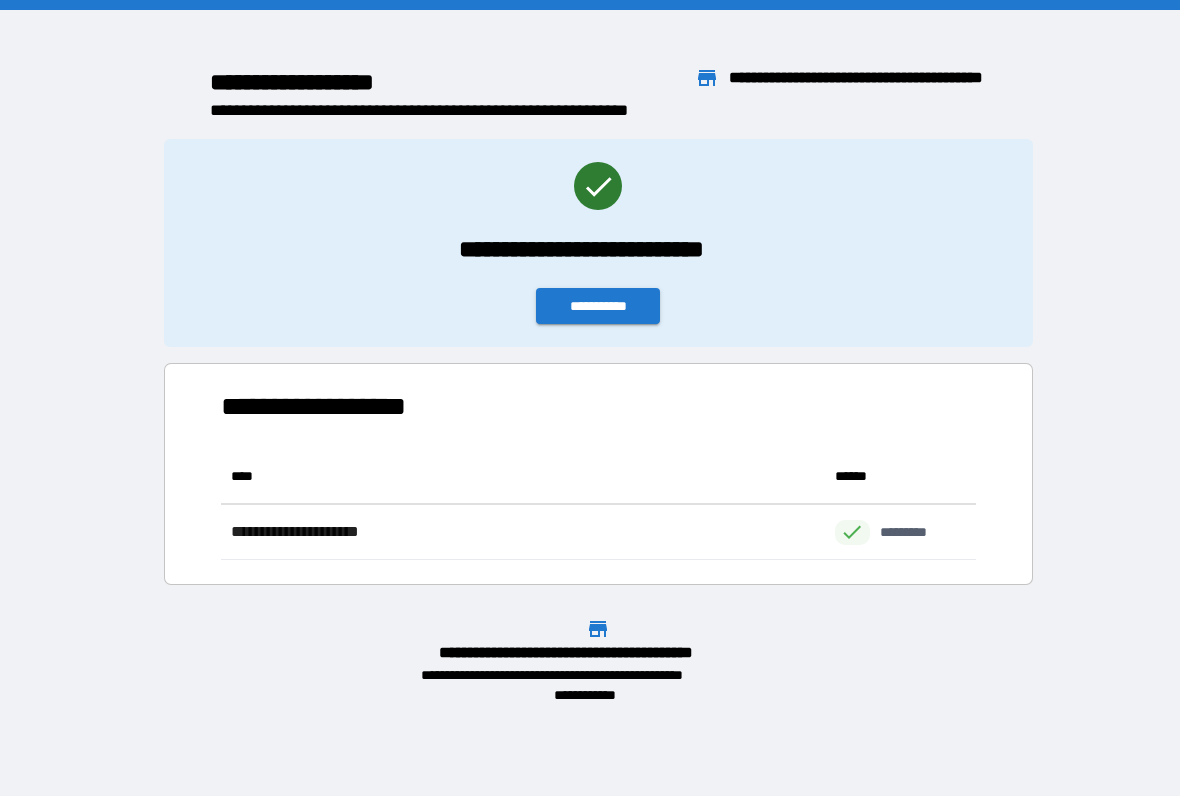 scroll, scrollTop: 1, scrollLeft: 1, axis: both 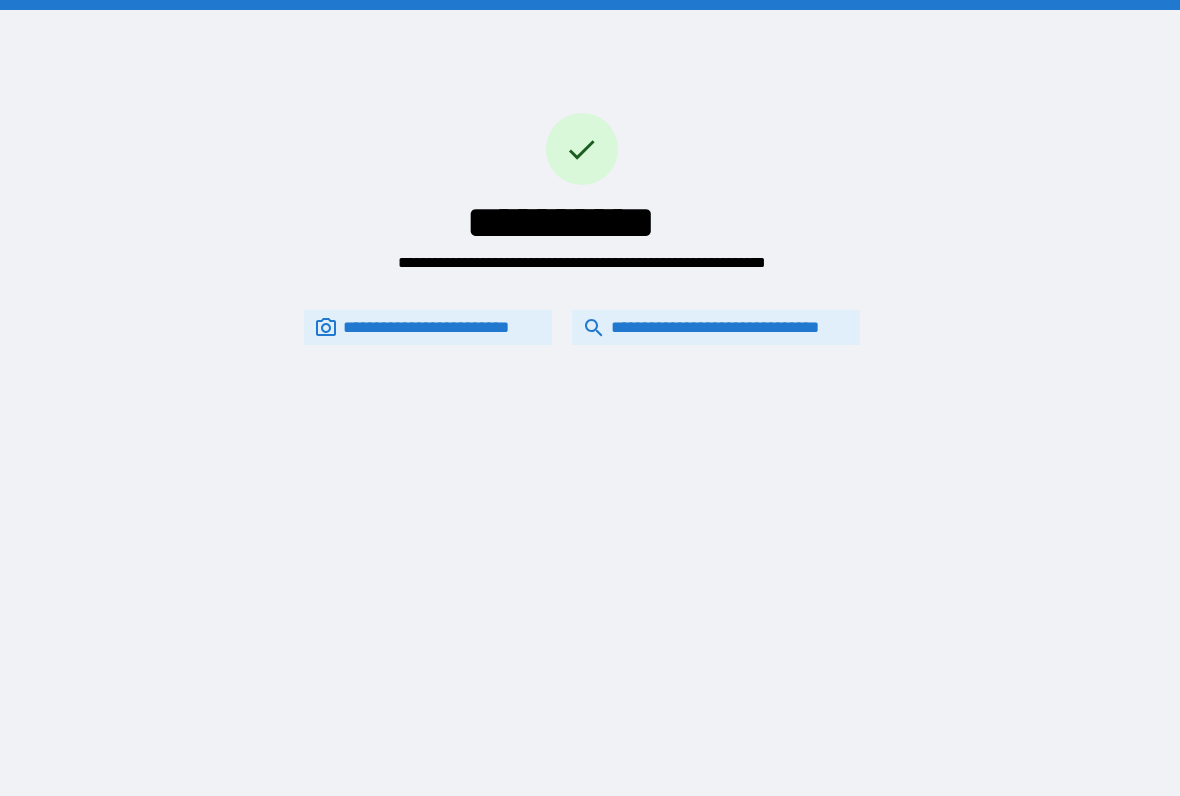 click on "**********" at bounding box center (716, 327) 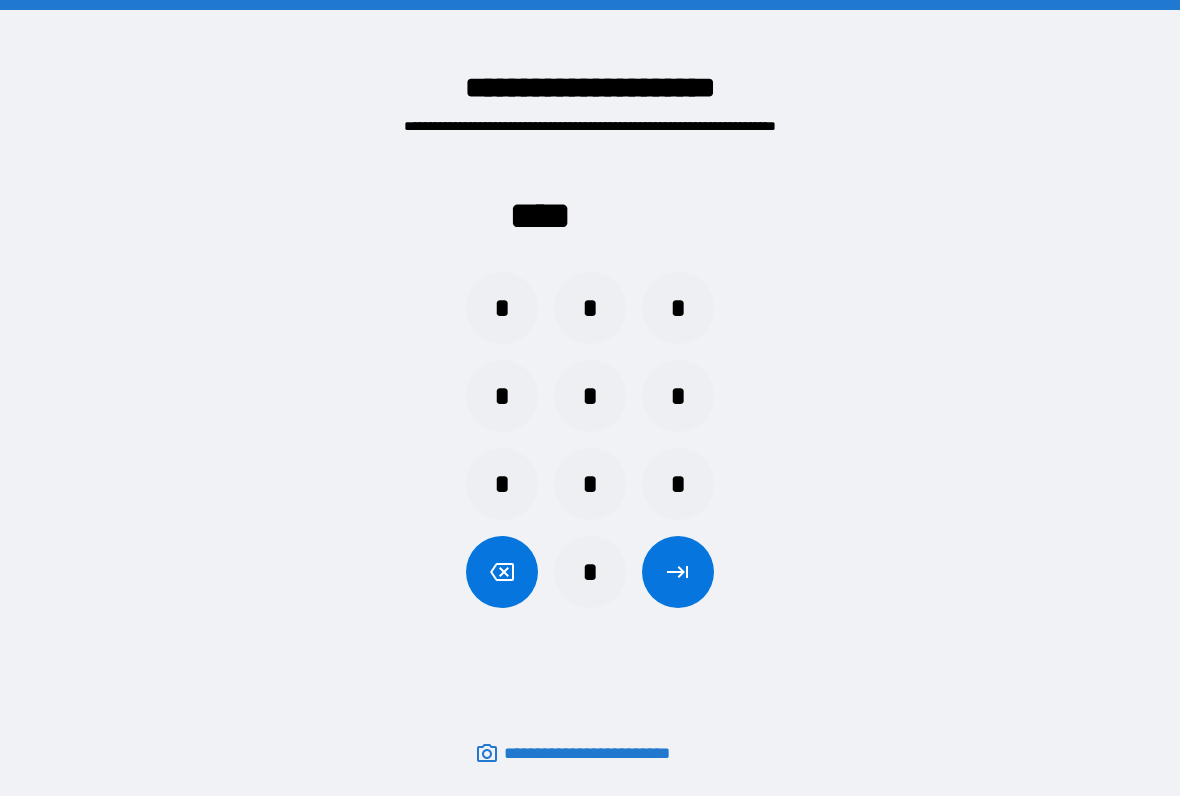 click on "*" at bounding box center (590, 308) 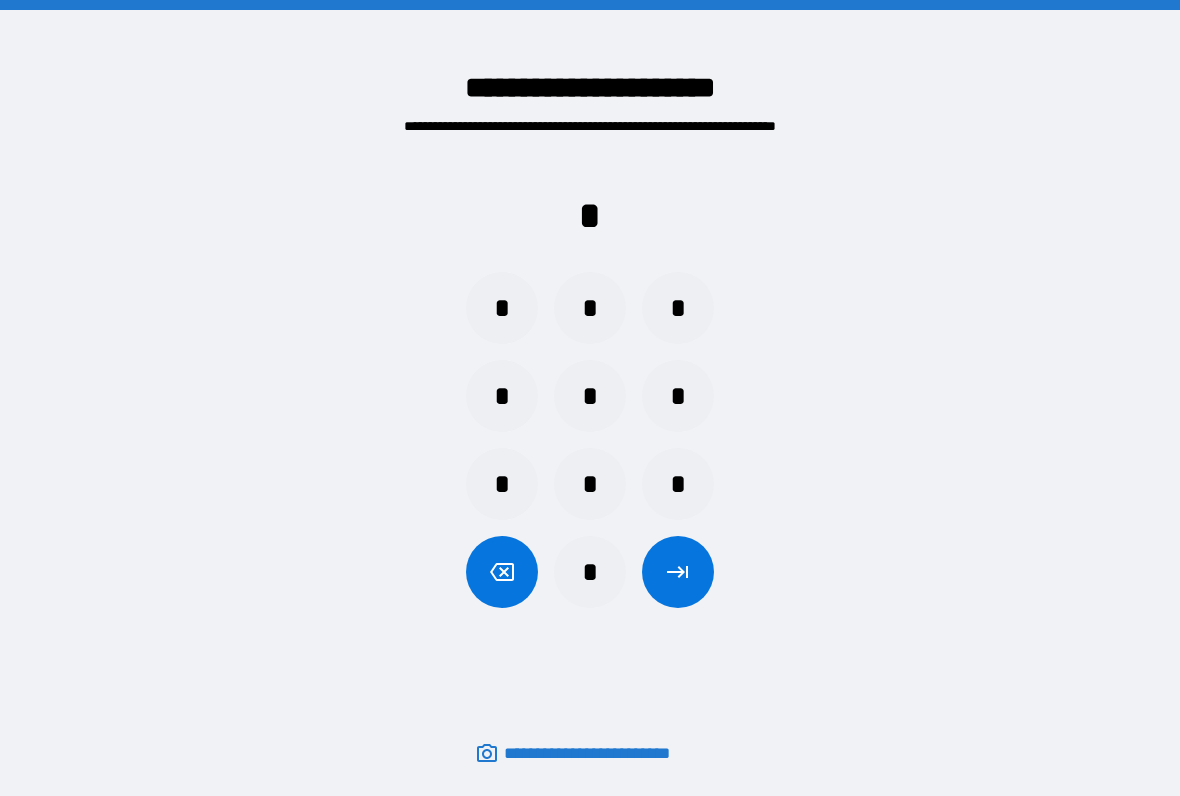 click on "*" at bounding box center [590, 396] 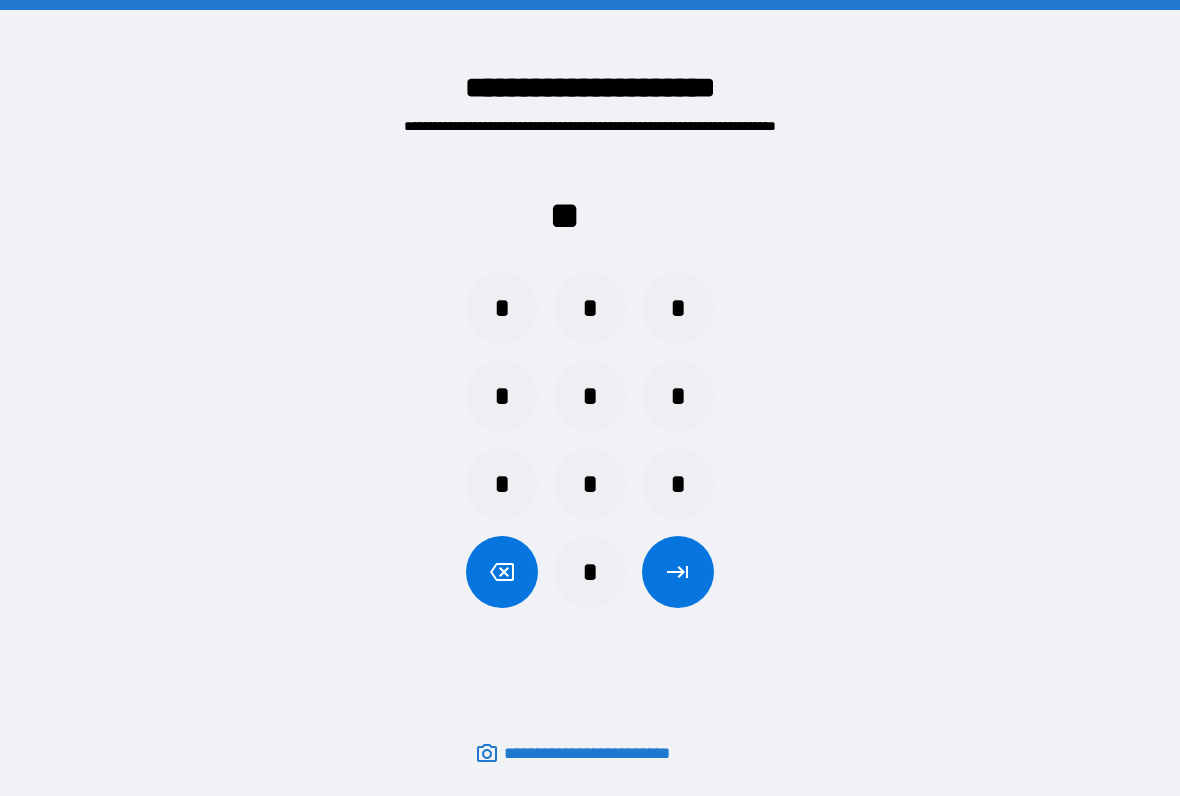 click on "*" at bounding box center [590, 484] 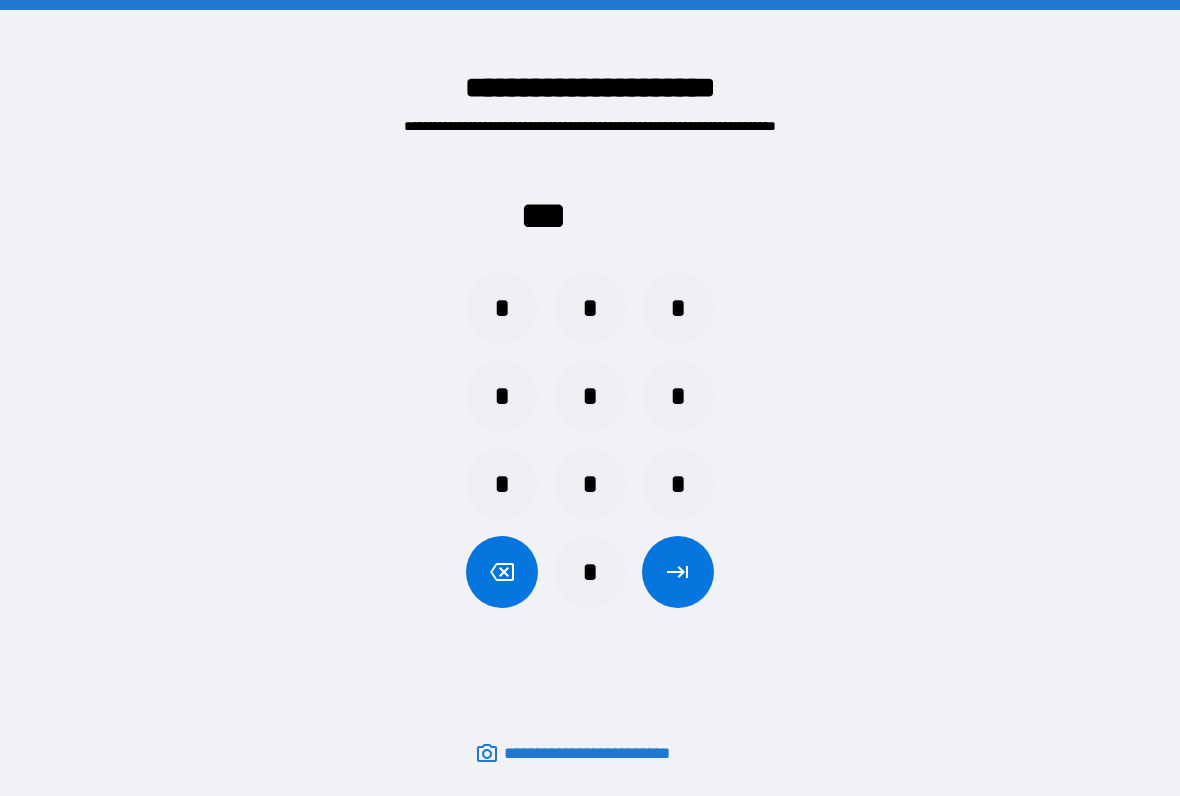 click on "*" at bounding box center (502, 308) 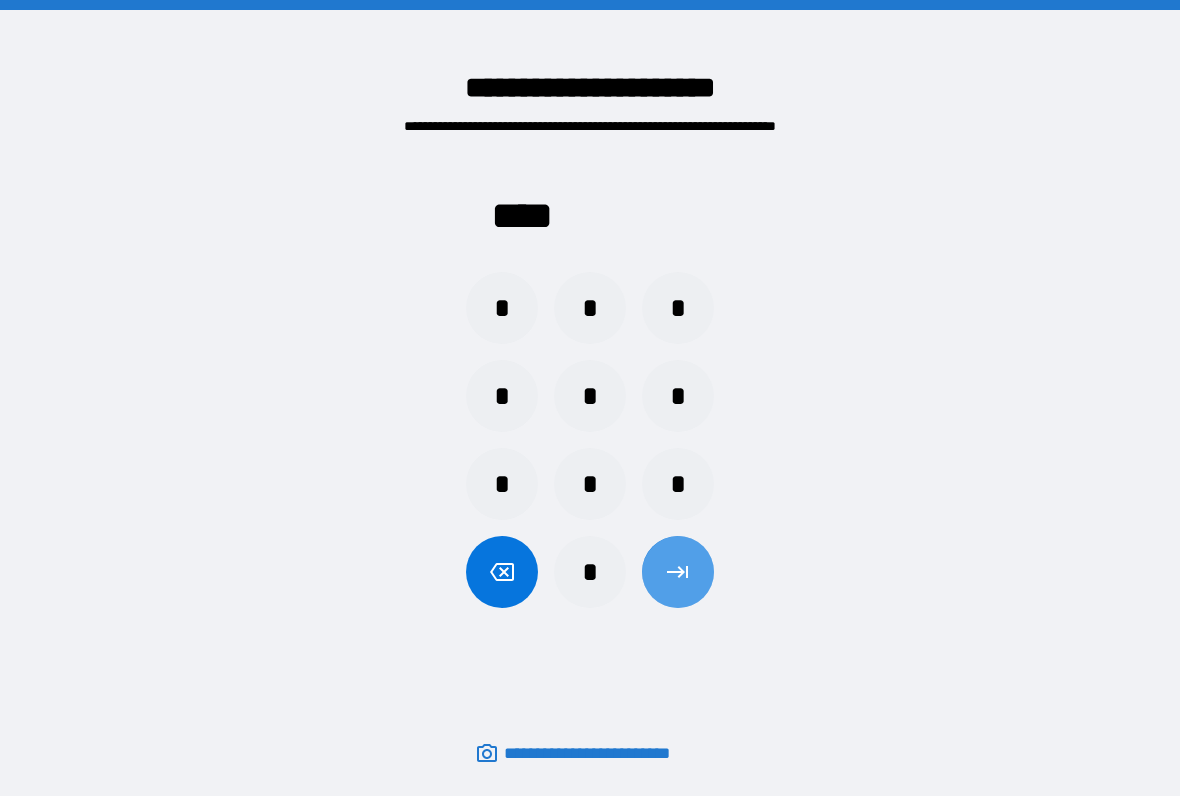 click 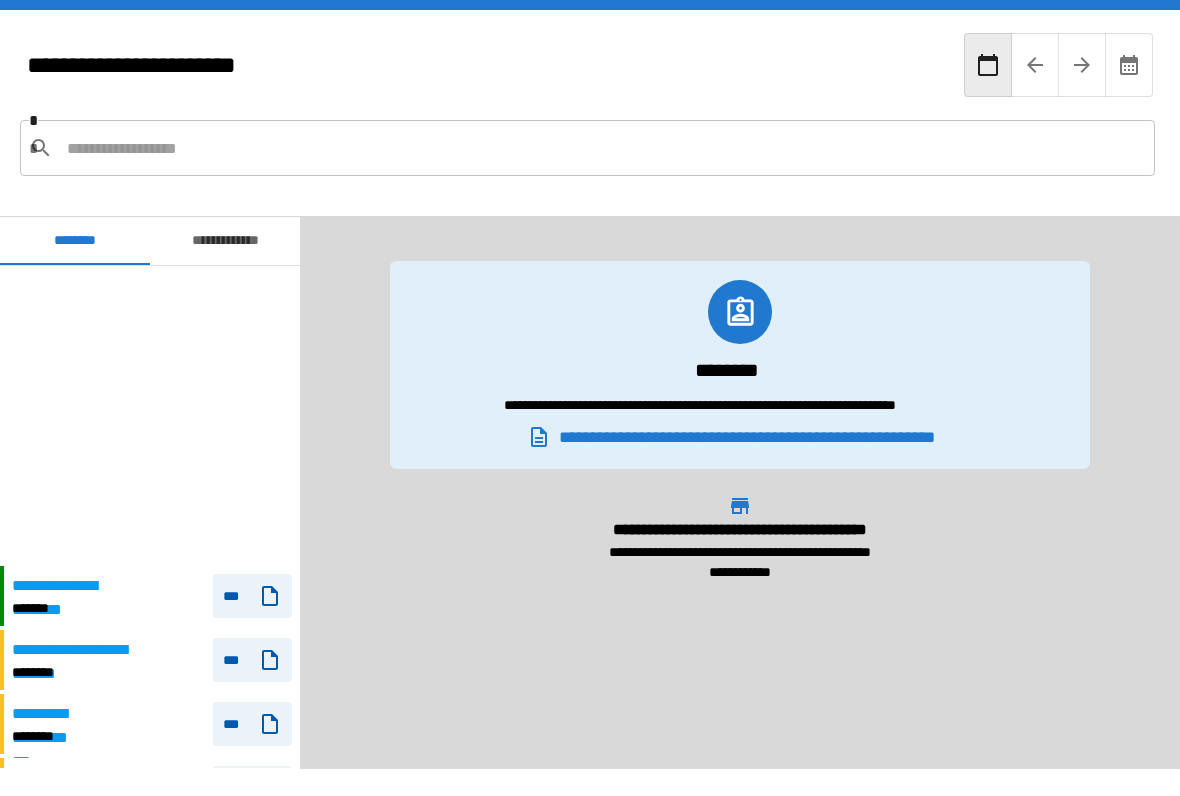 scroll, scrollTop: 300, scrollLeft: 0, axis: vertical 